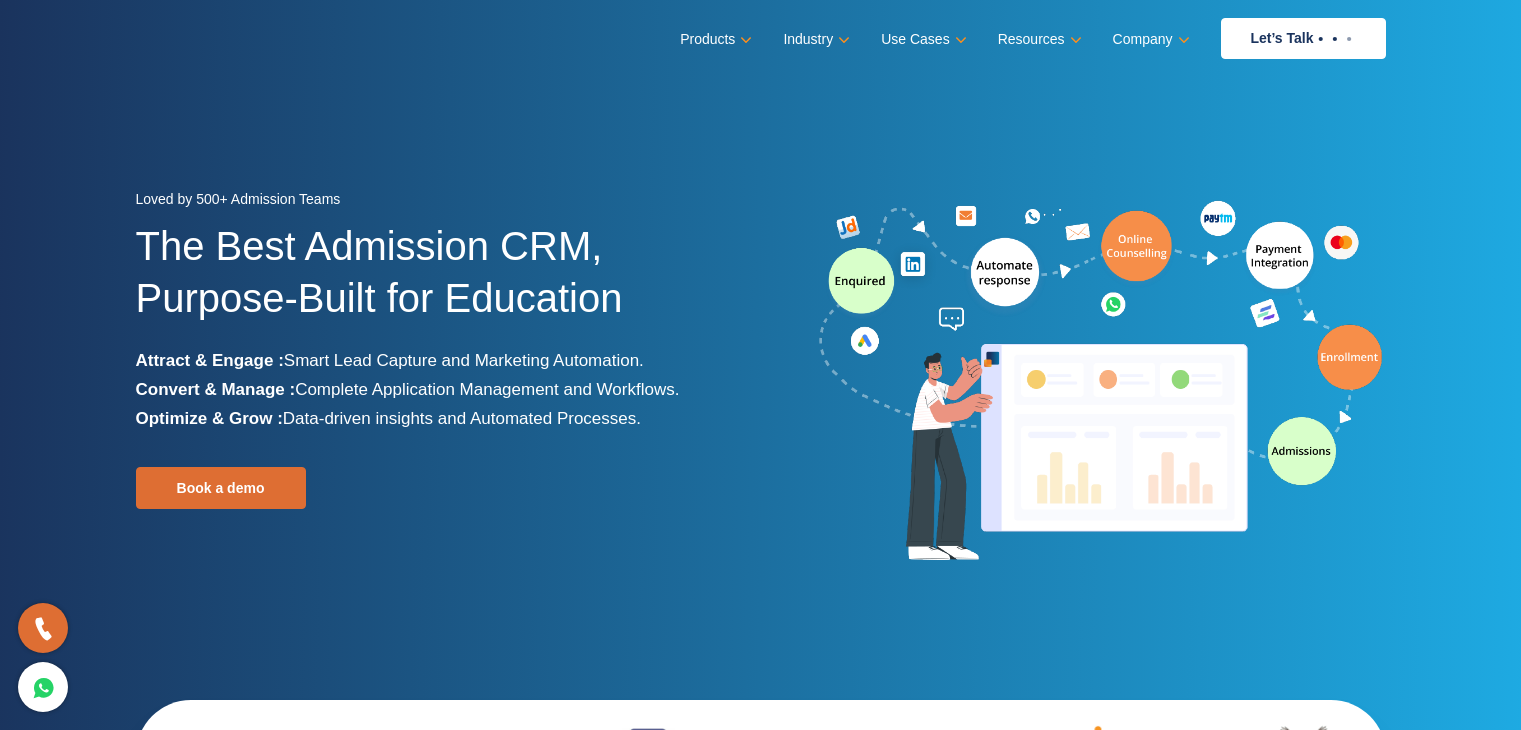 scroll, scrollTop: 0, scrollLeft: 0, axis: both 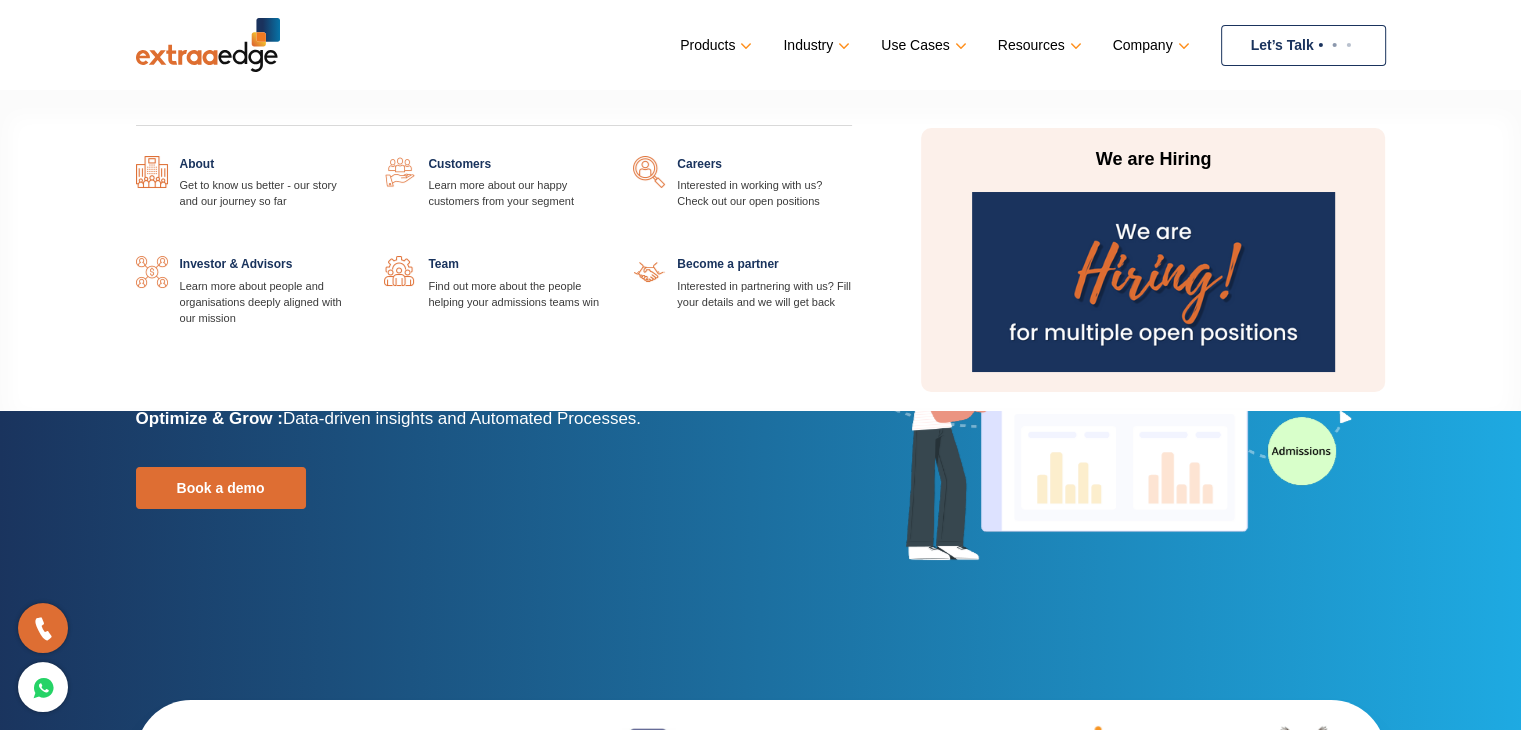 click at bounding box center (1153, 282) 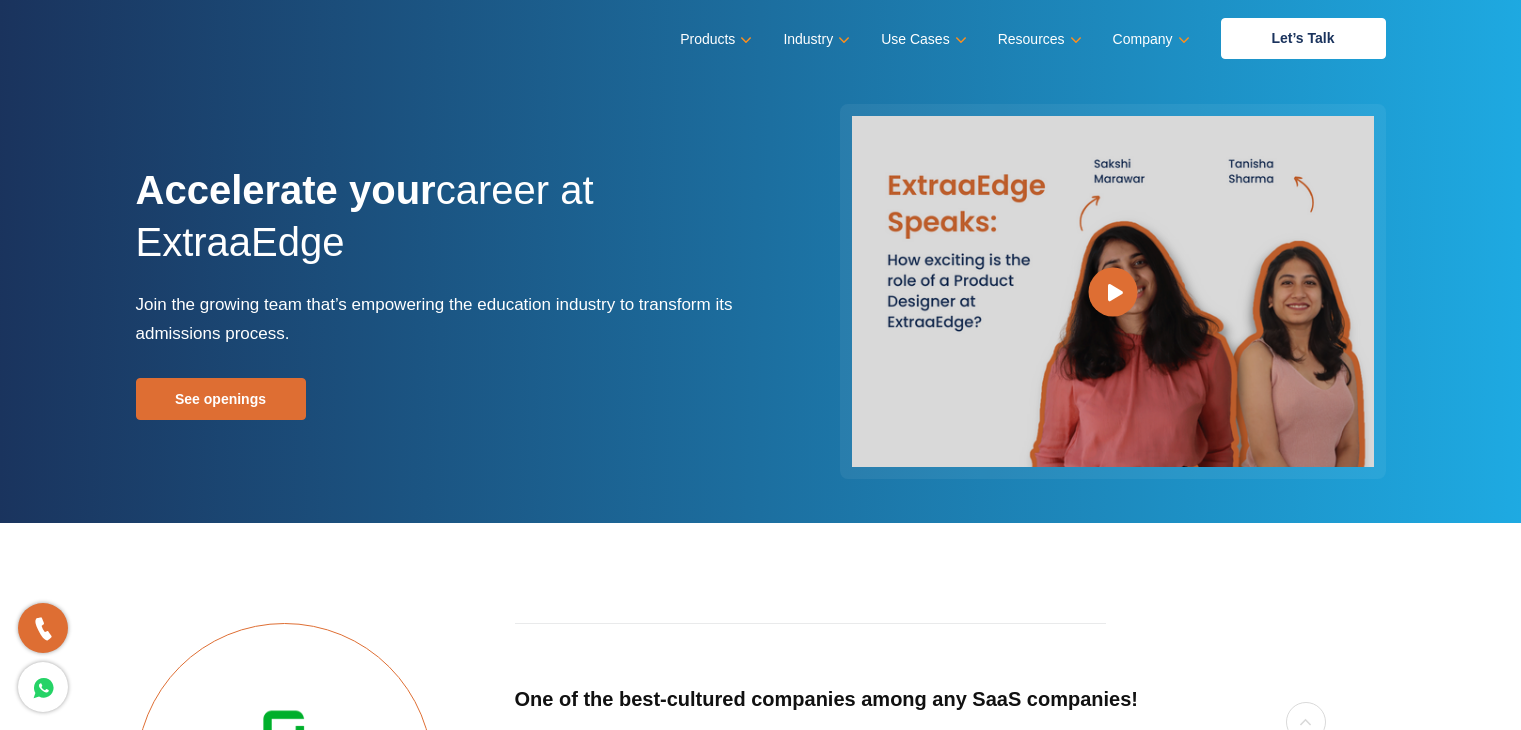 scroll, scrollTop: 0, scrollLeft: 0, axis: both 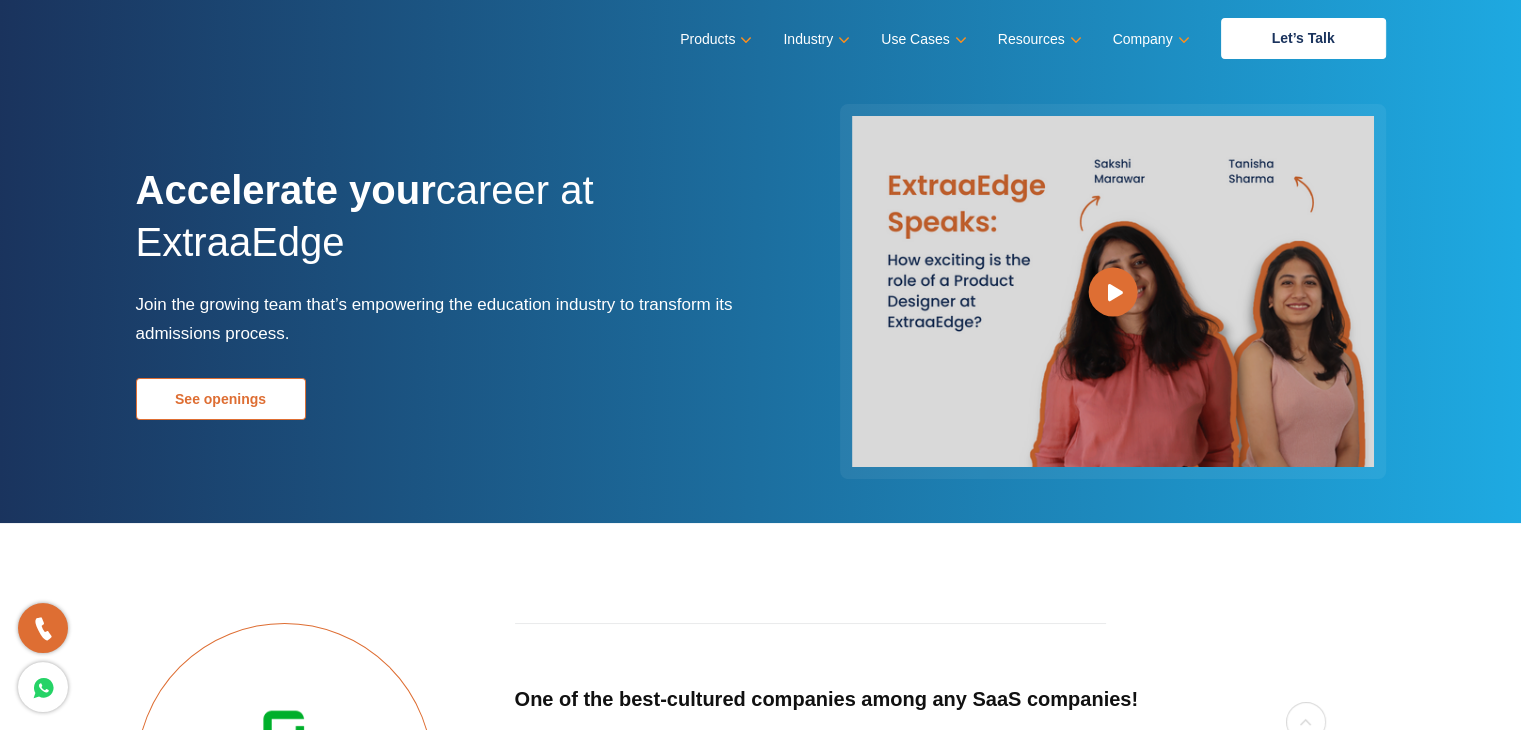 click on "See openings" at bounding box center (221, 399) 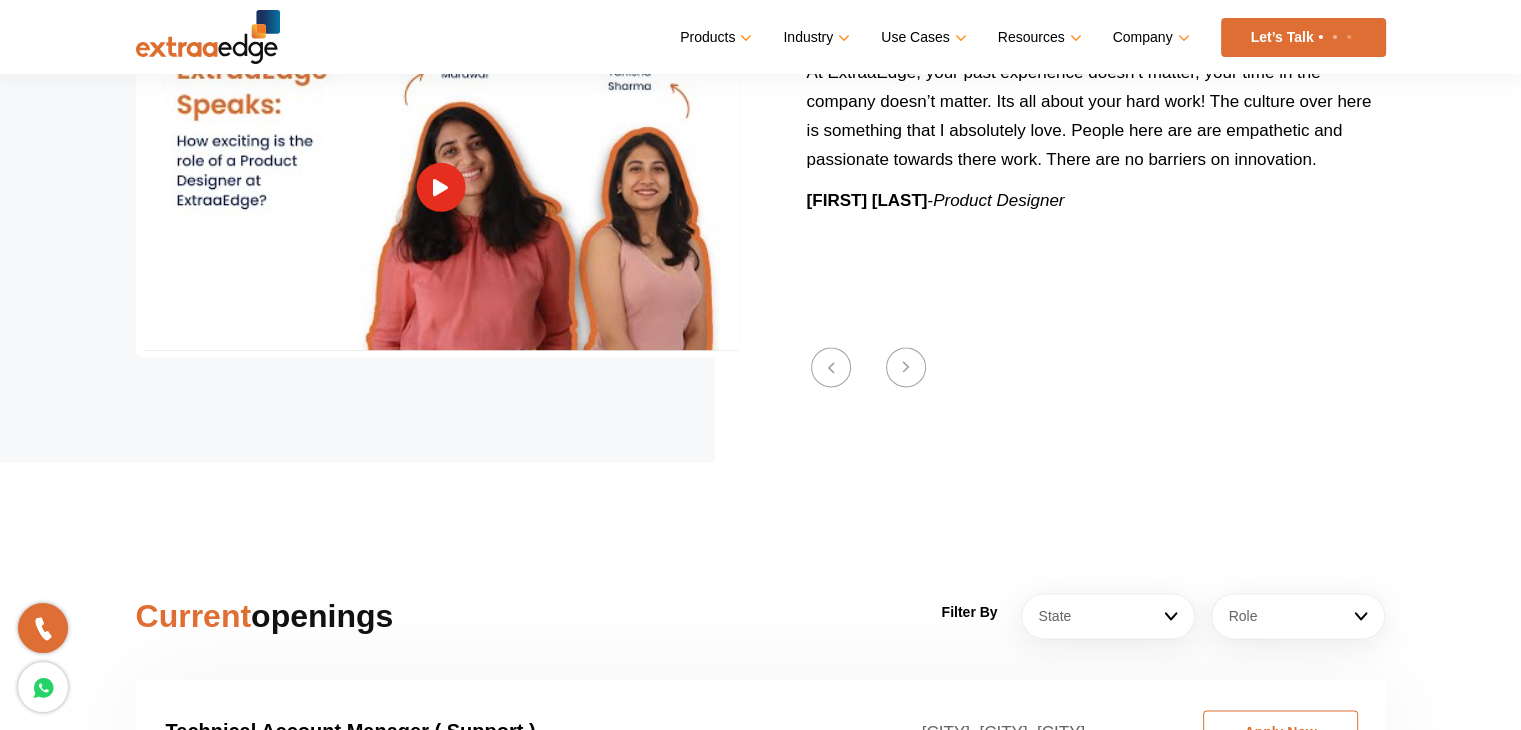 scroll, scrollTop: 2827, scrollLeft: 0, axis: vertical 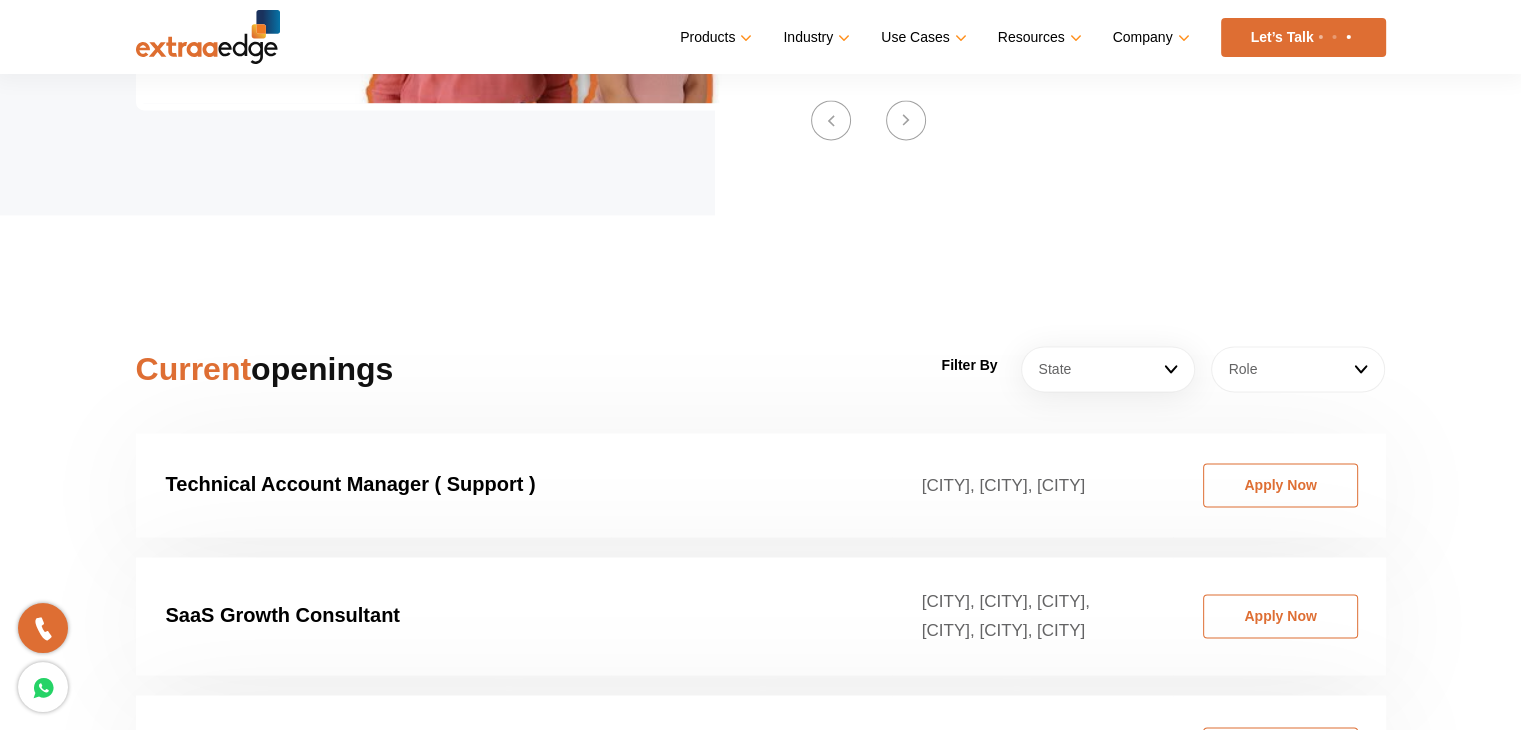 click on "Role" at bounding box center (1298, 369) 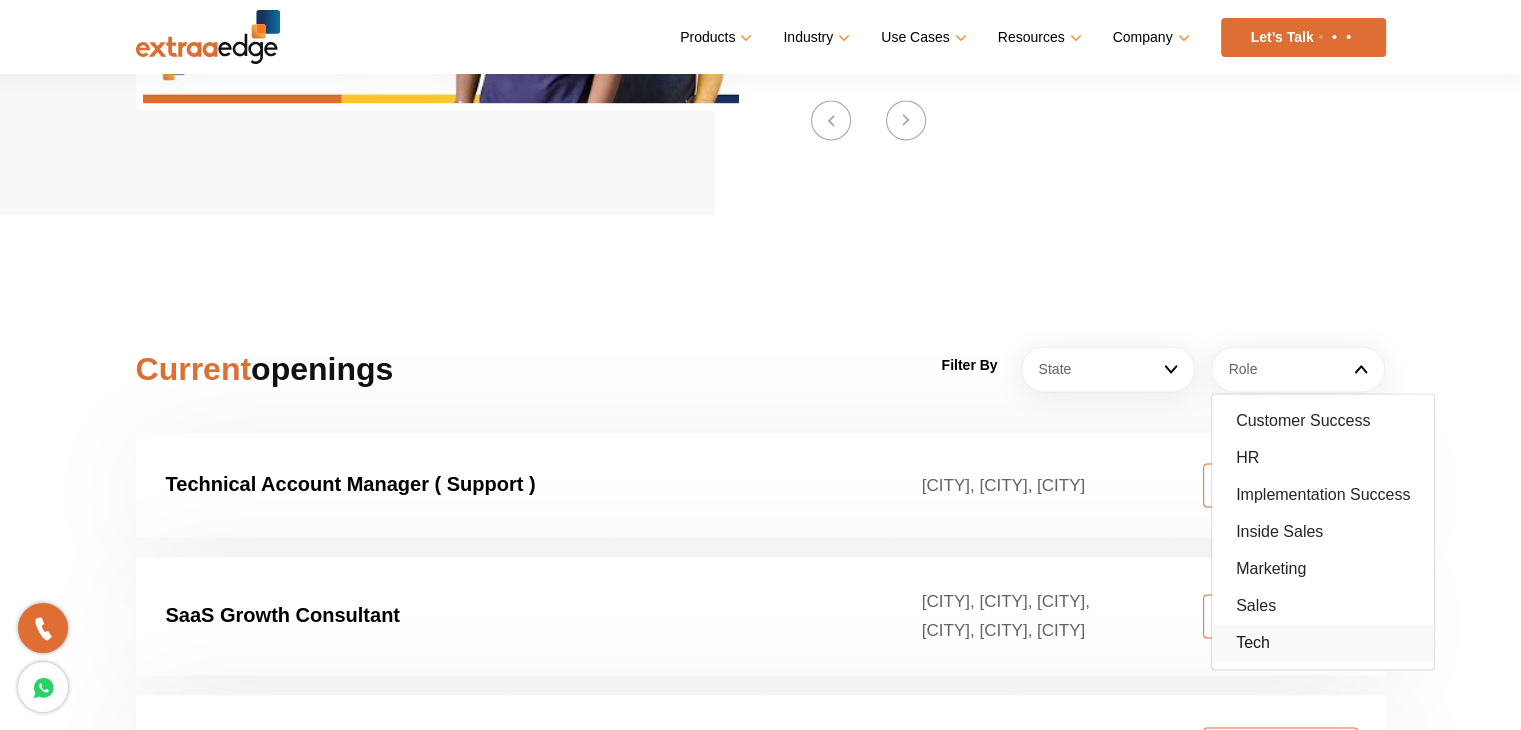 click on "Tech" at bounding box center [1323, 642] 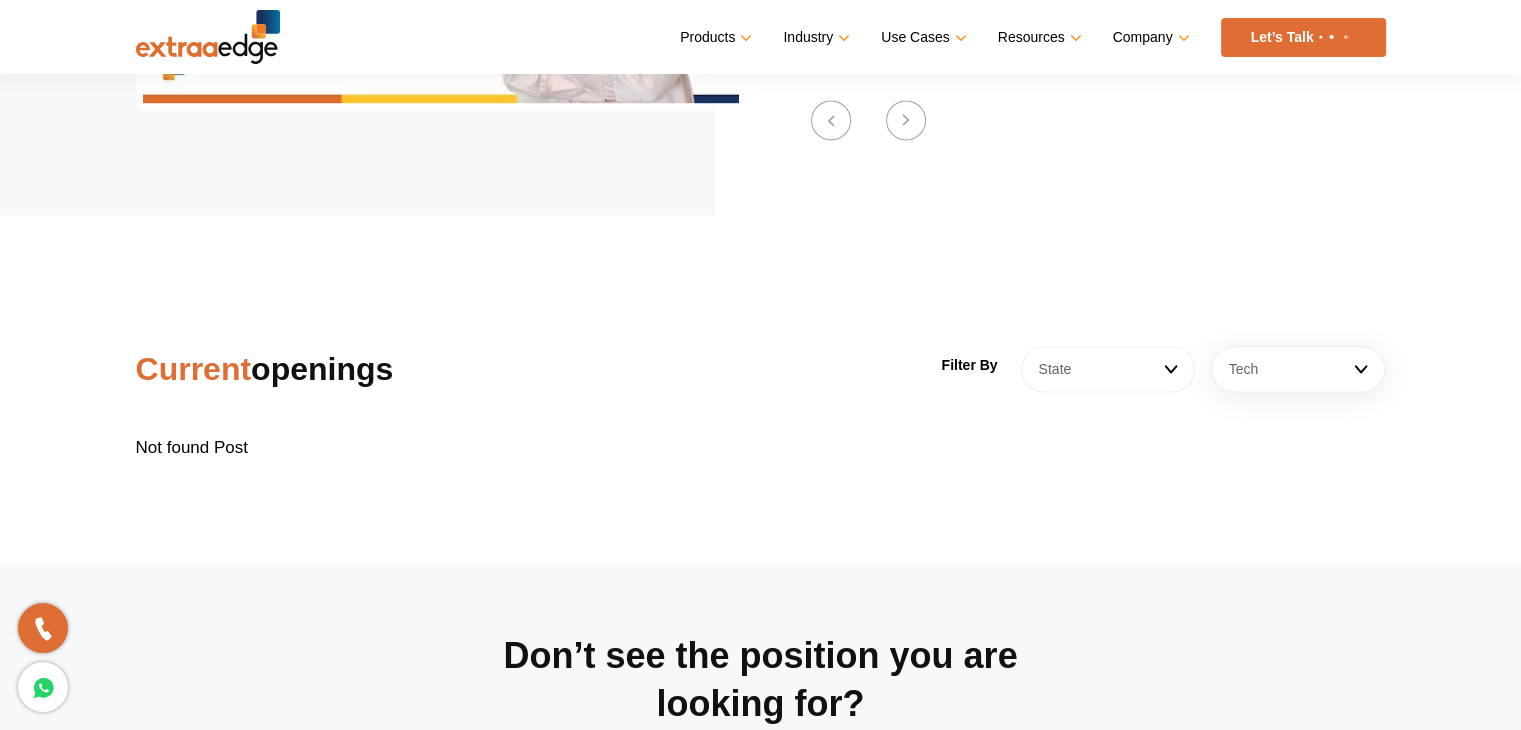 click on "State" at bounding box center [1108, 369] 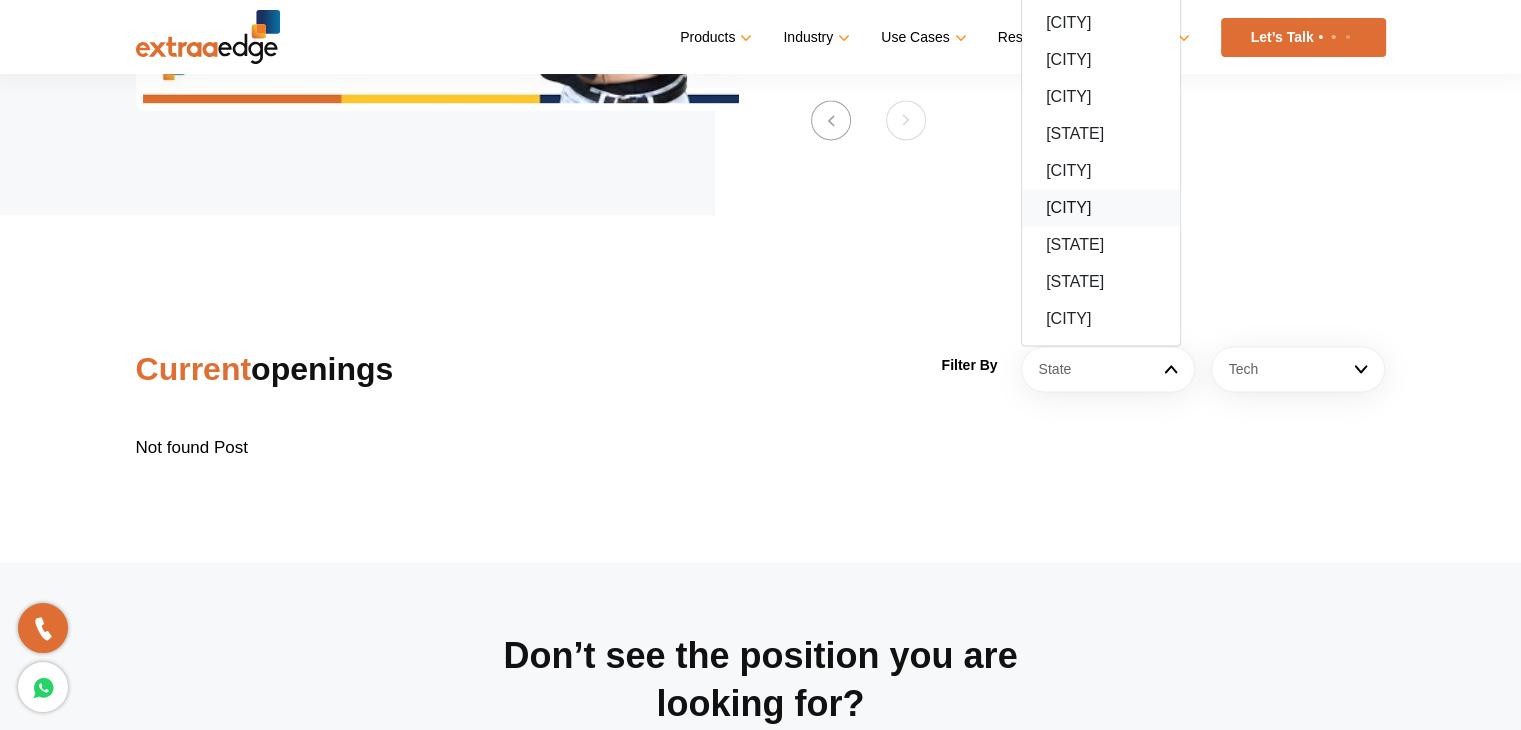 click on "[CITY]" at bounding box center [1101, 207] 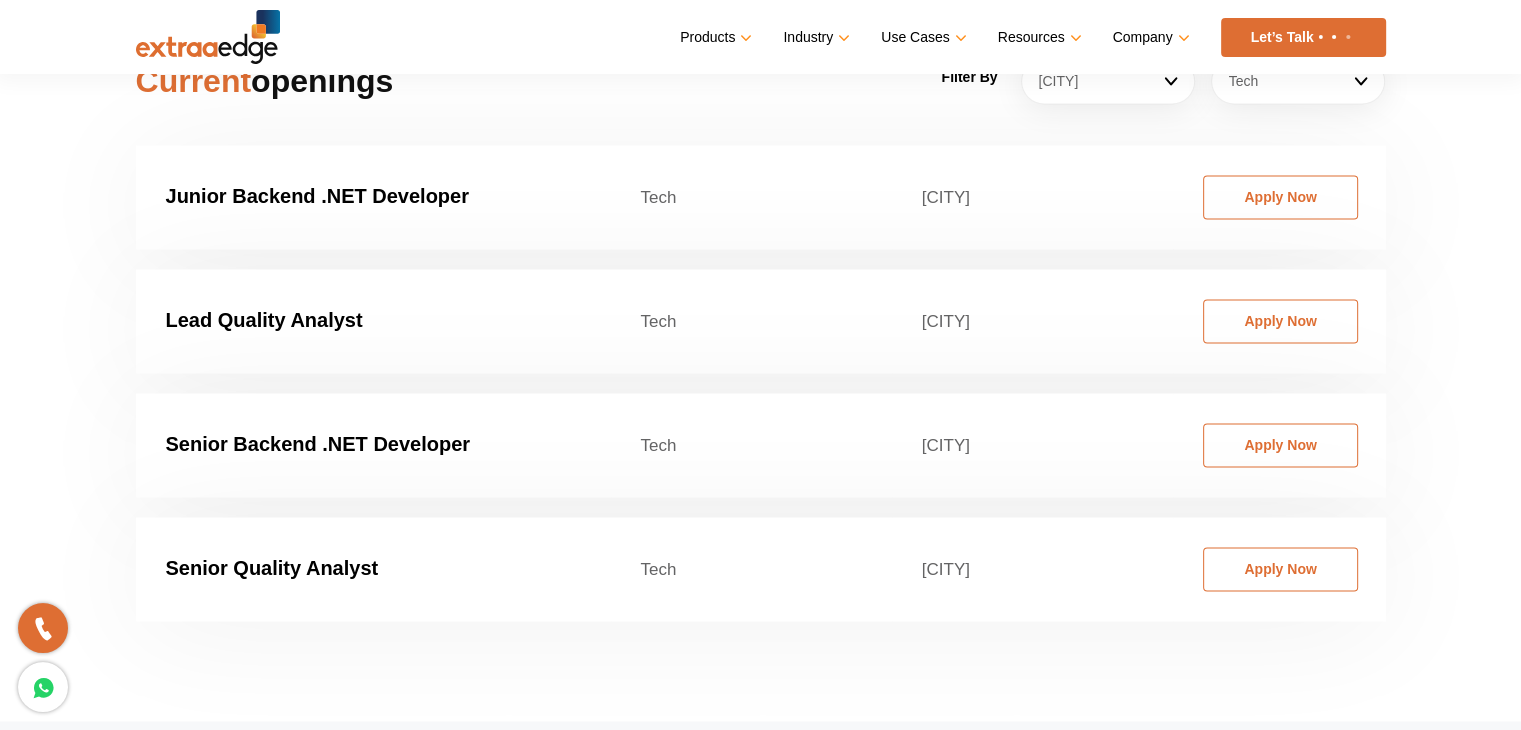 scroll, scrollTop: 3110, scrollLeft: 0, axis: vertical 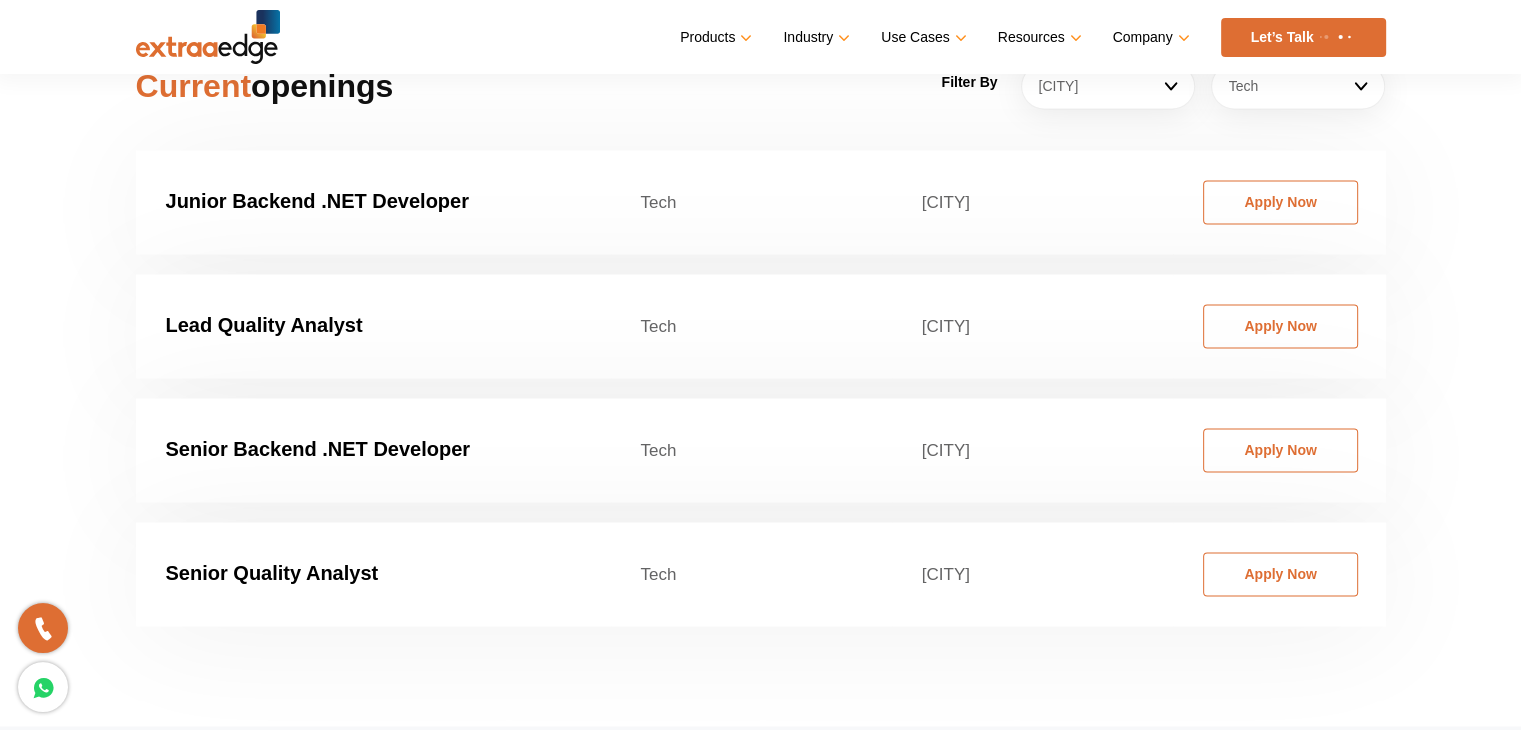 click on "Junior Backend .NET Developer" at bounding box center (317, 201) 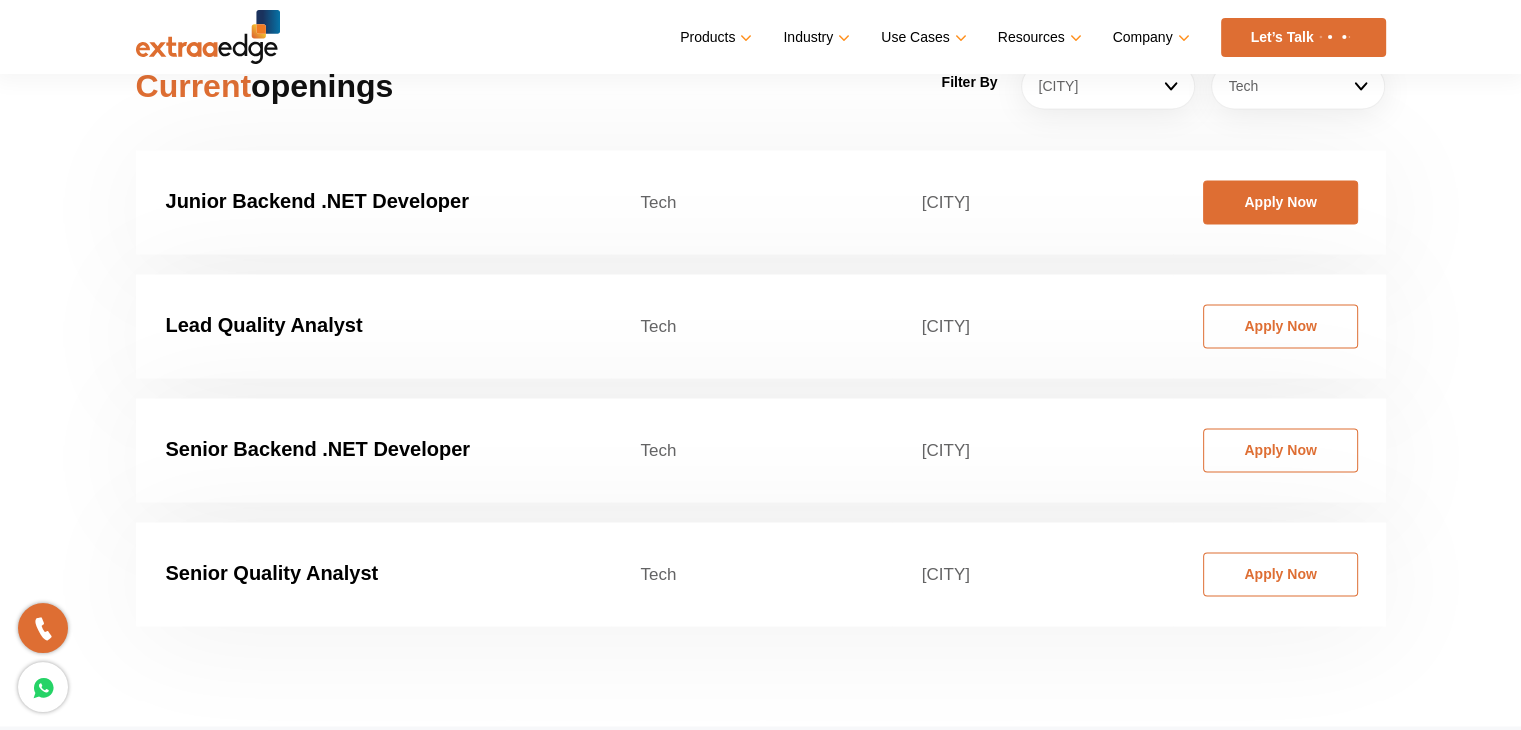 click on "Apply Now" at bounding box center [1280, 202] 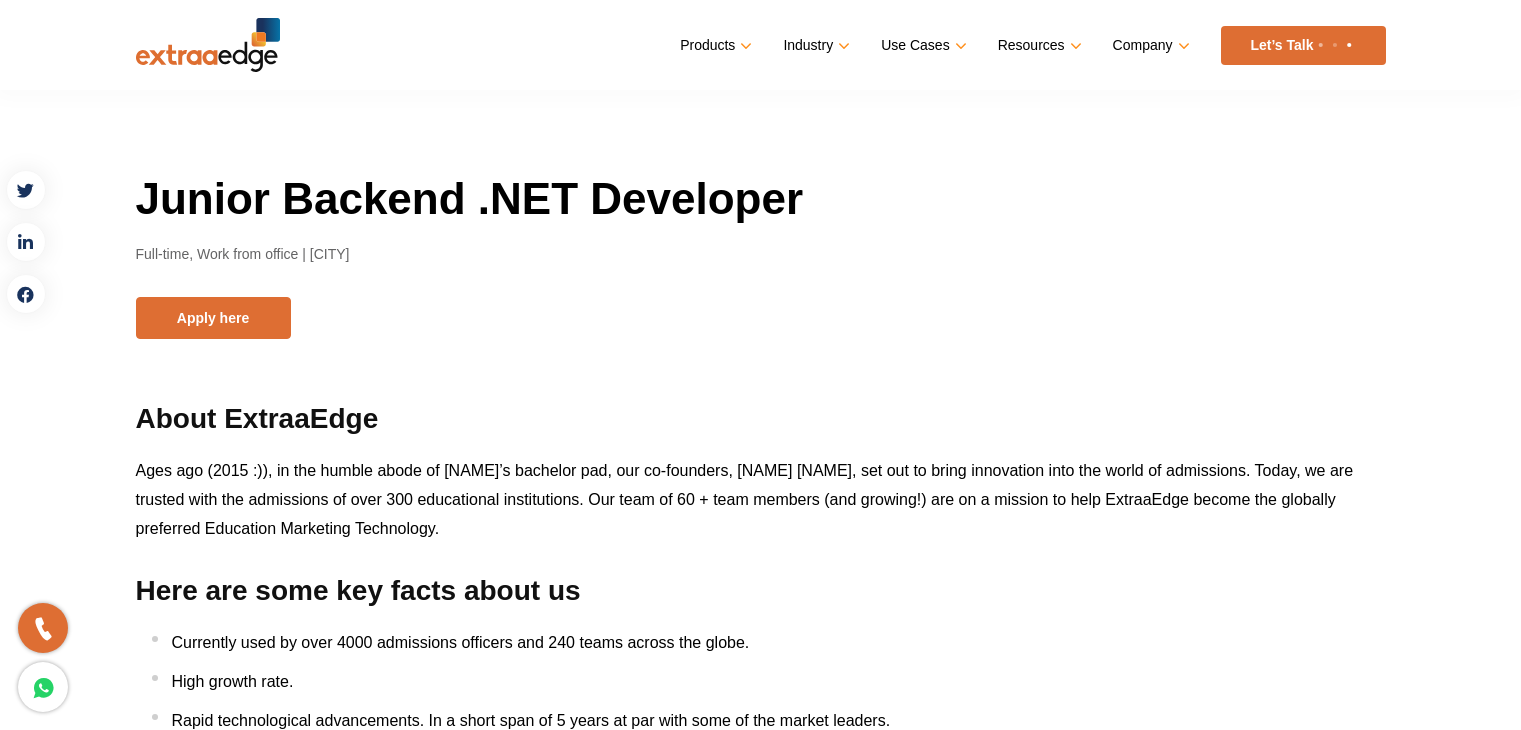 scroll, scrollTop: 0, scrollLeft: 0, axis: both 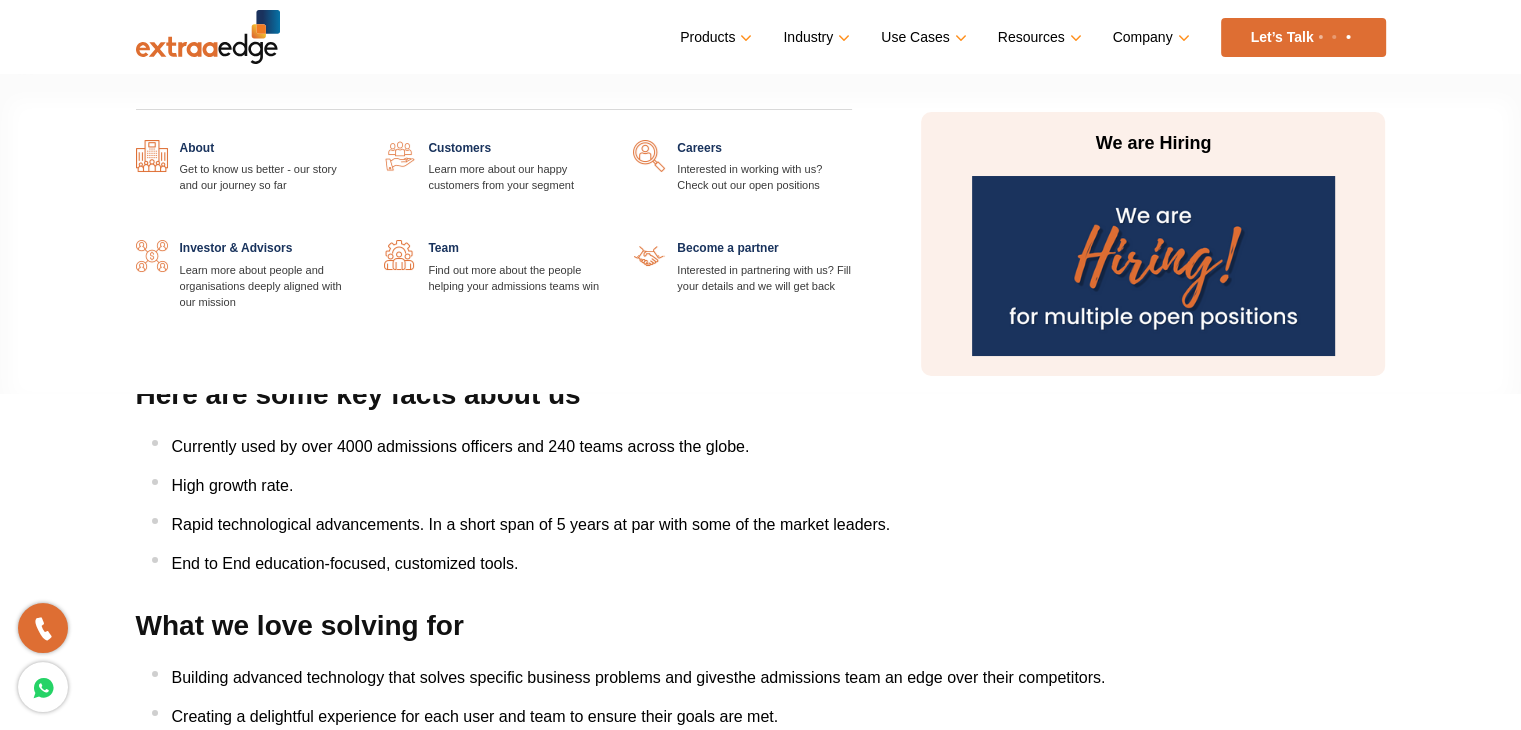 click on "Company" at bounding box center [714, 37] 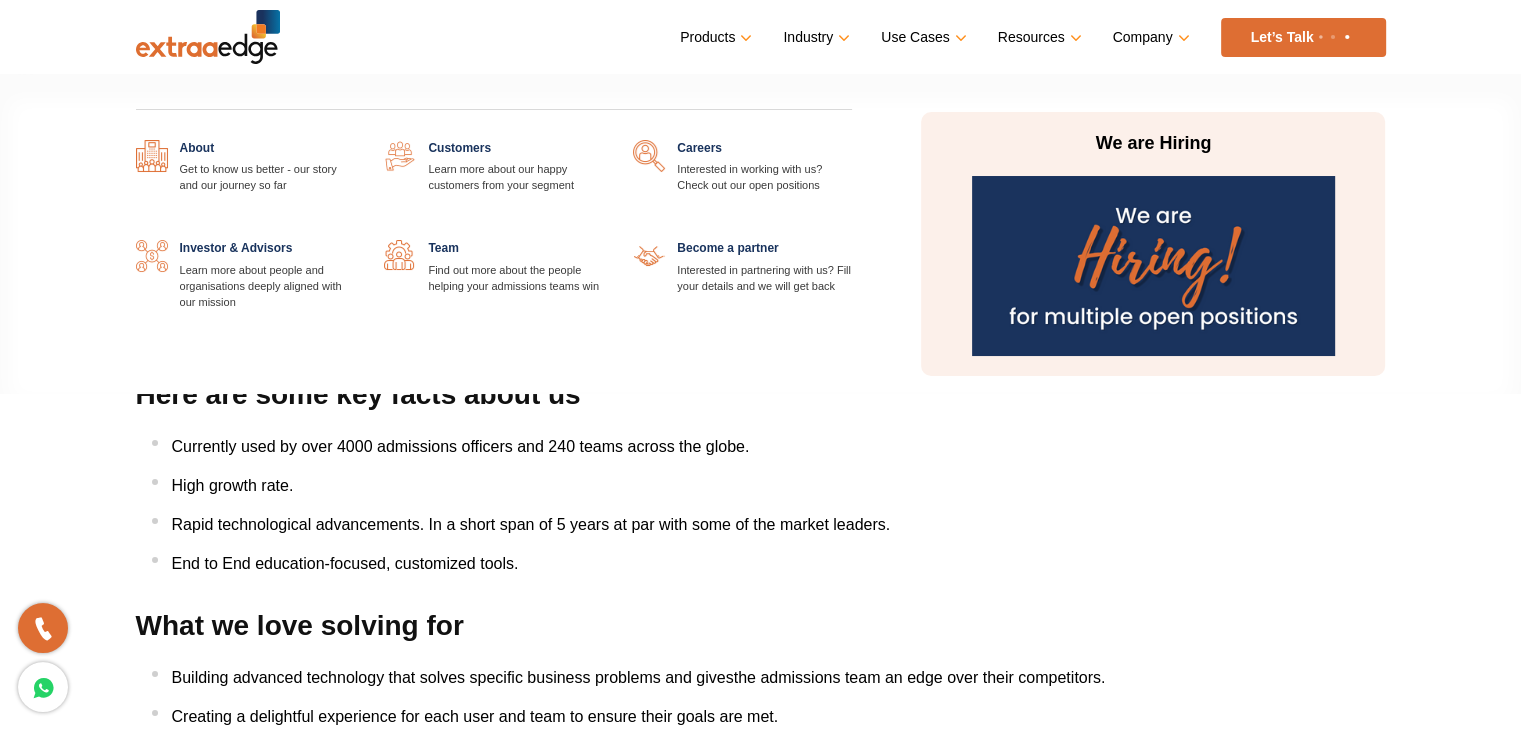 click at bounding box center (852, 140) 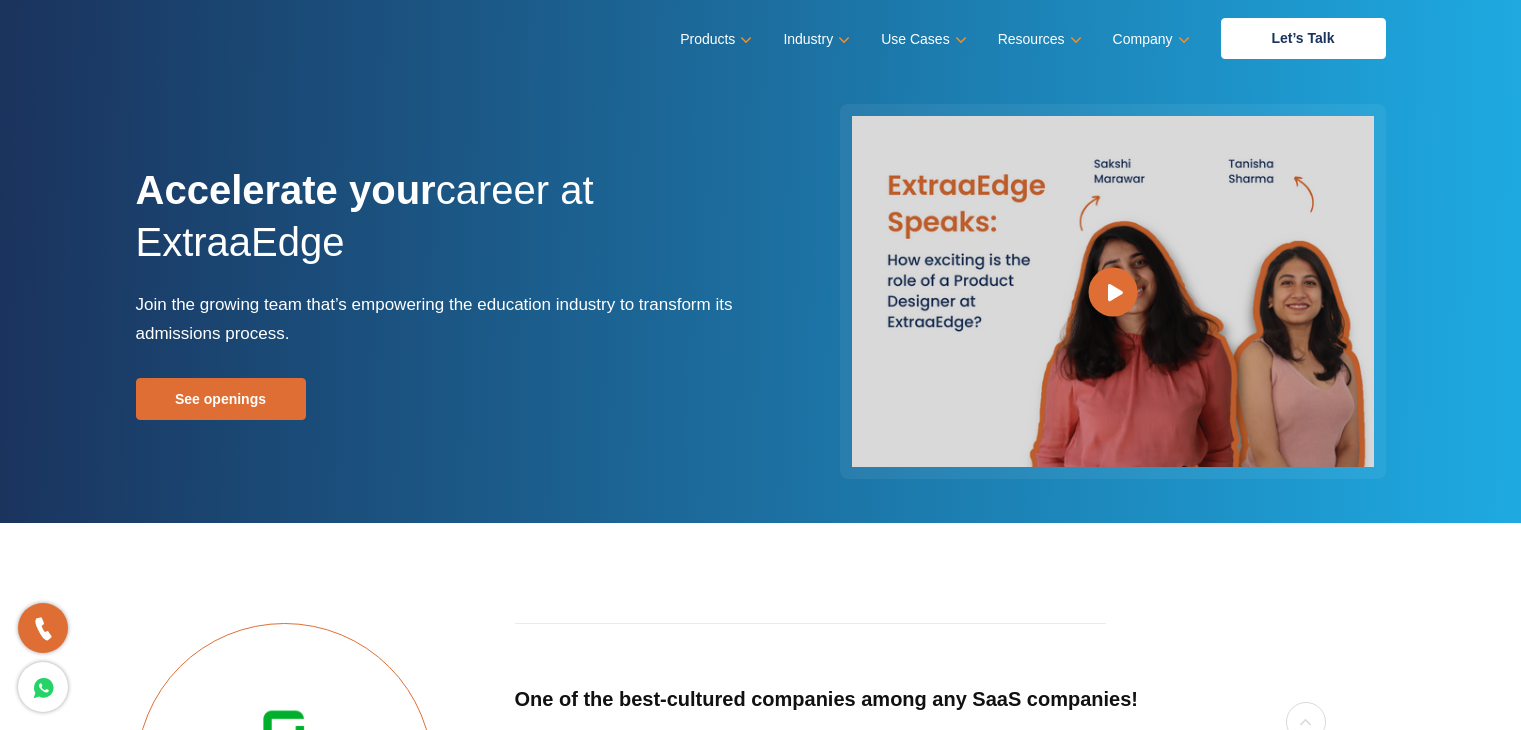 scroll, scrollTop: 0, scrollLeft: 0, axis: both 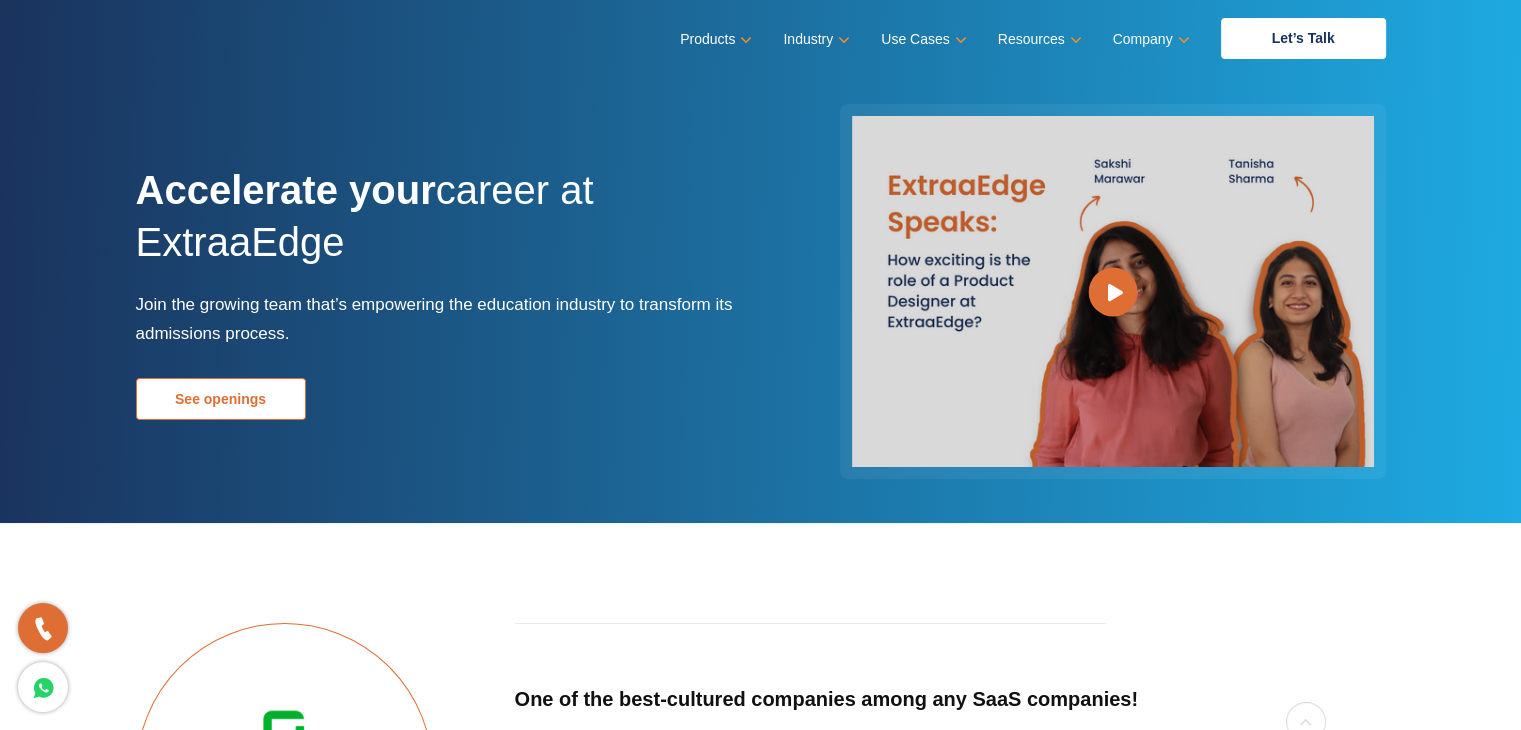click on "See openings" at bounding box center (221, 399) 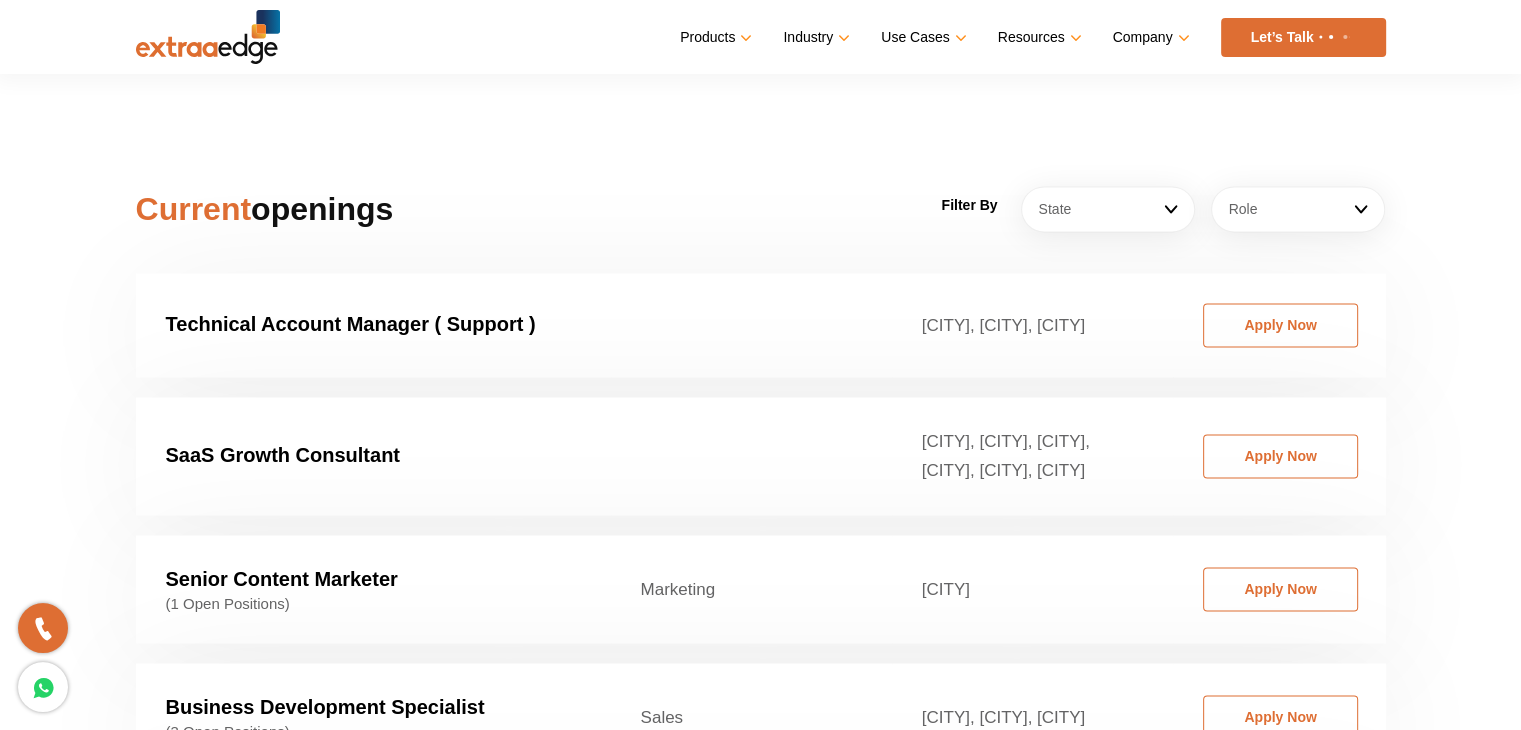 scroll, scrollTop: 3042, scrollLeft: 0, axis: vertical 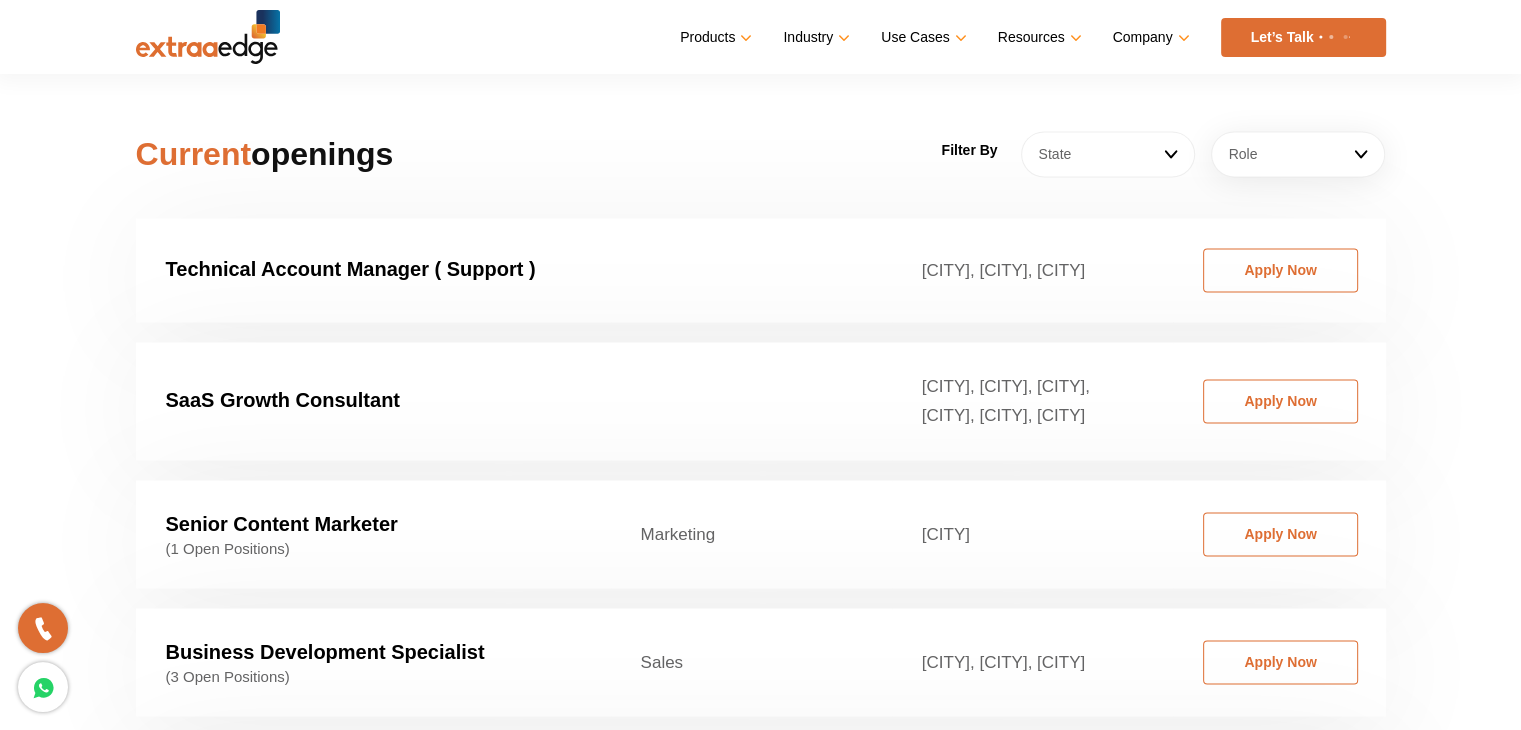 click on "State" at bounding box center [1108, 154] 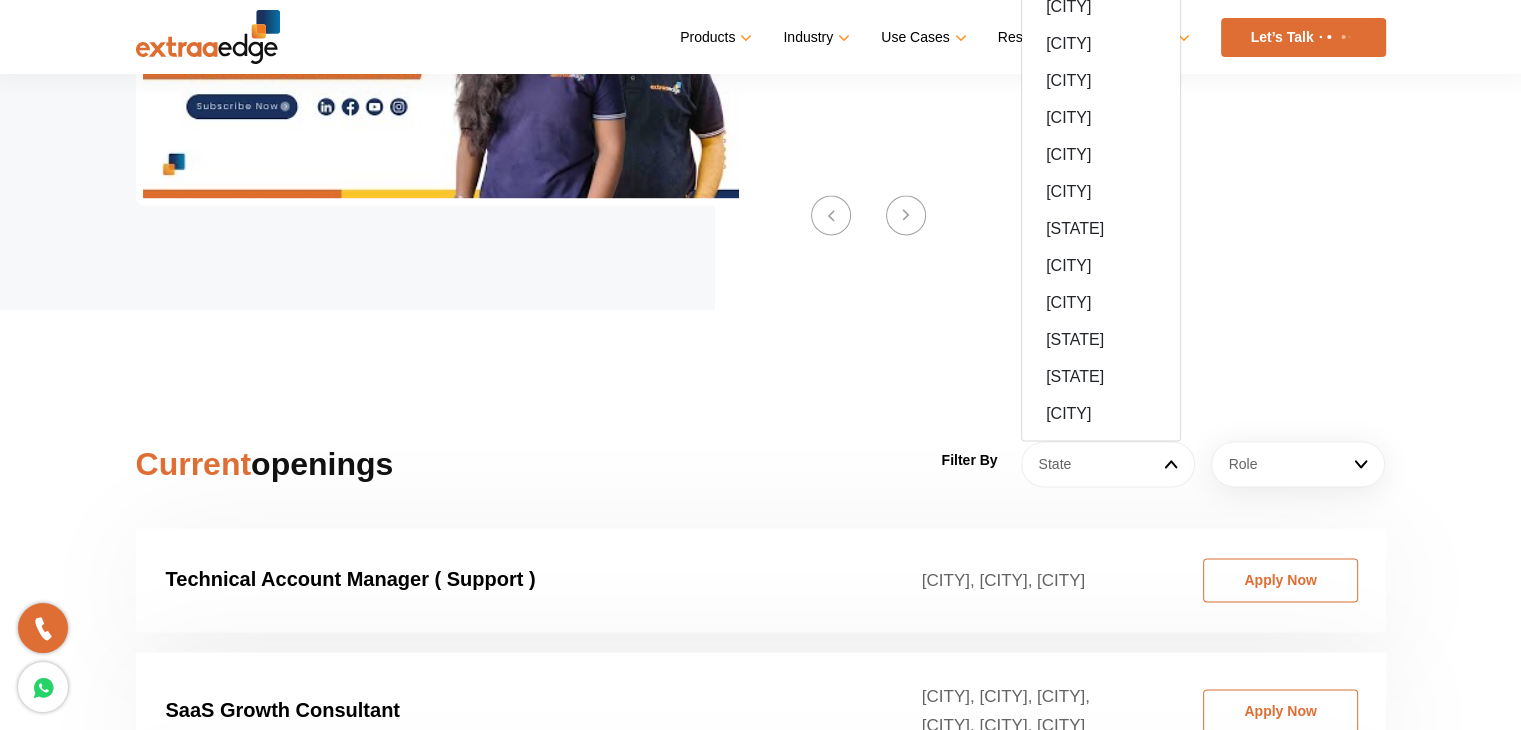 scroll, scrollTop: 2731, scrollLeft: 0, axis: vertical 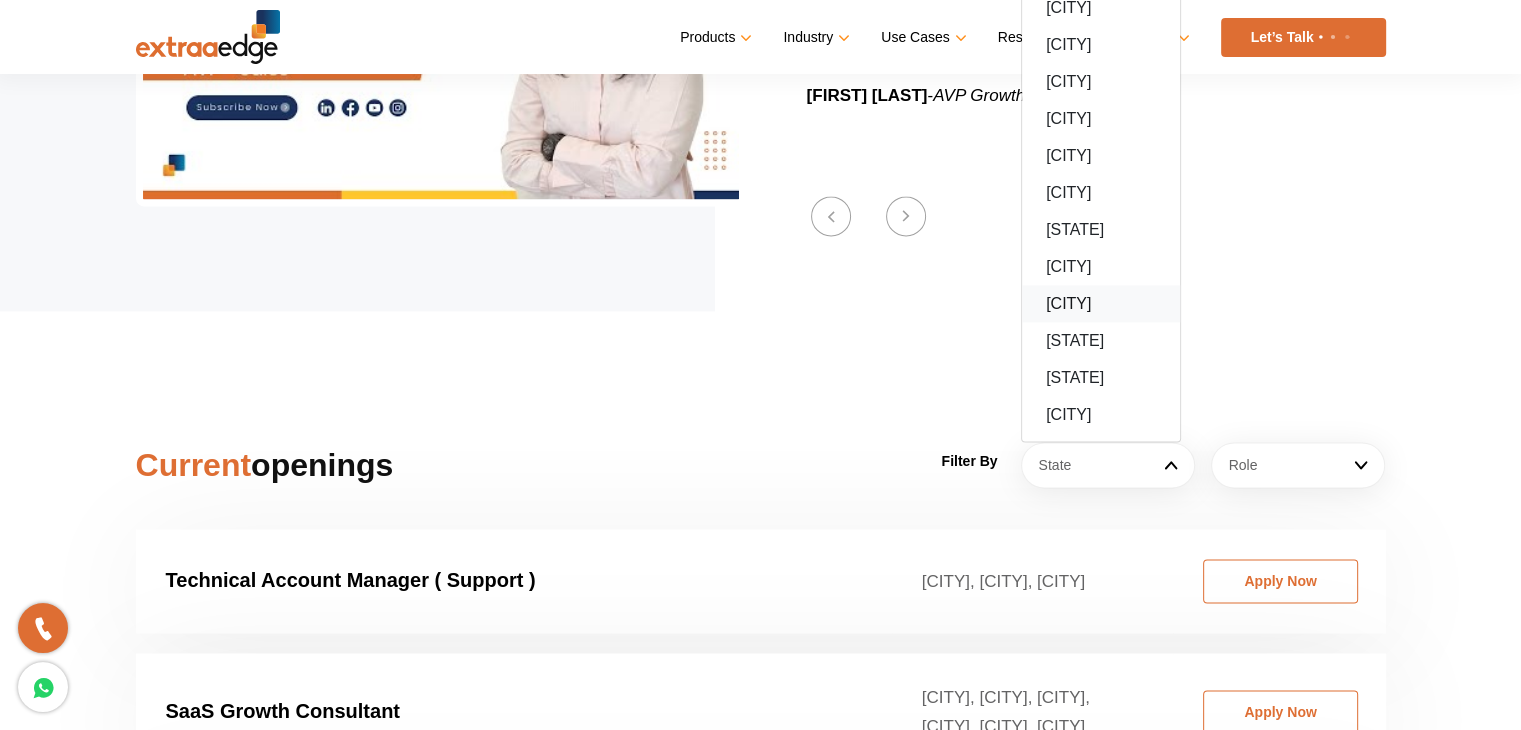 click on "[CITY]" at bounding box center [1101, 303] 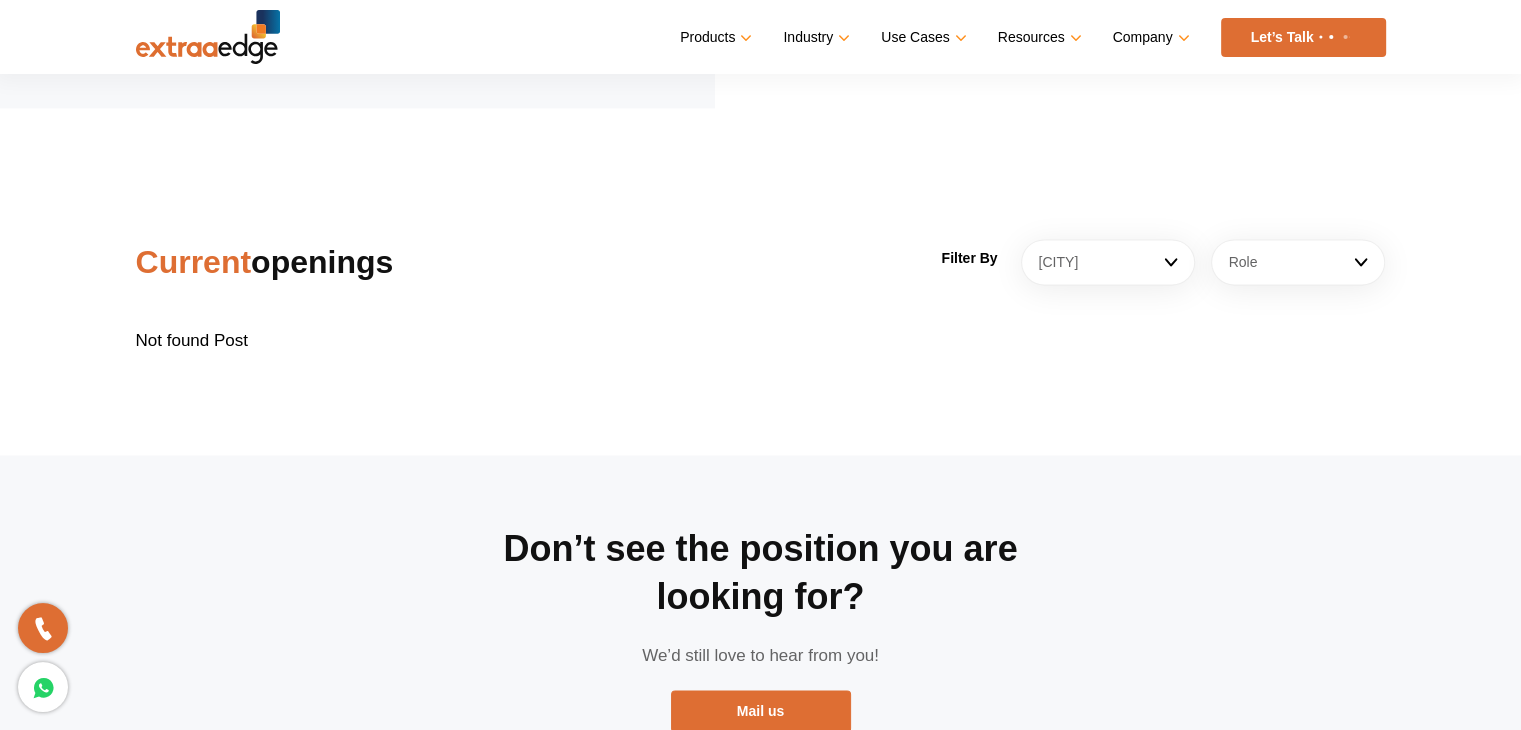 scroll, scrollTop: 2935, scrollLeft: 0, axis: vertical 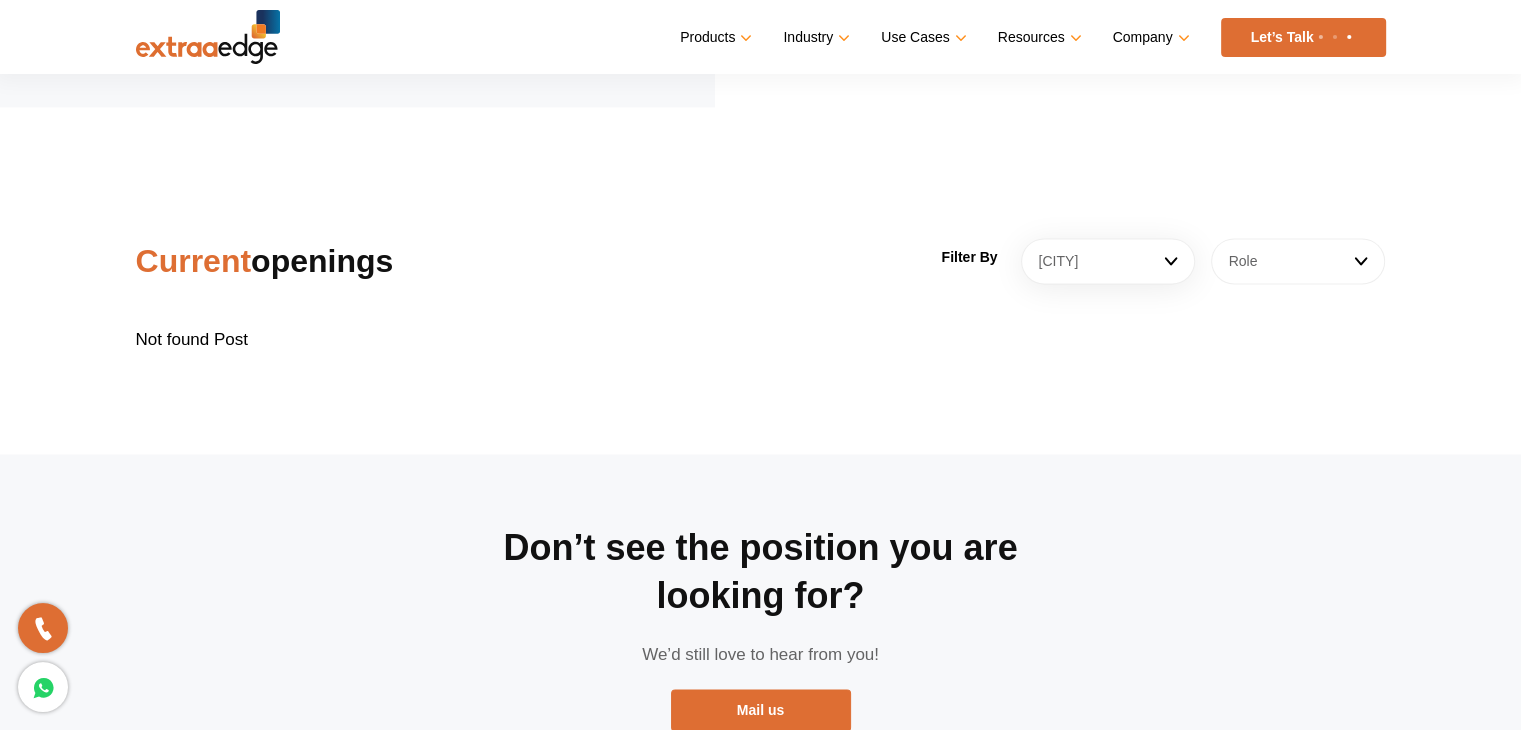 click on "Role" at bounding box center (1298, 261) 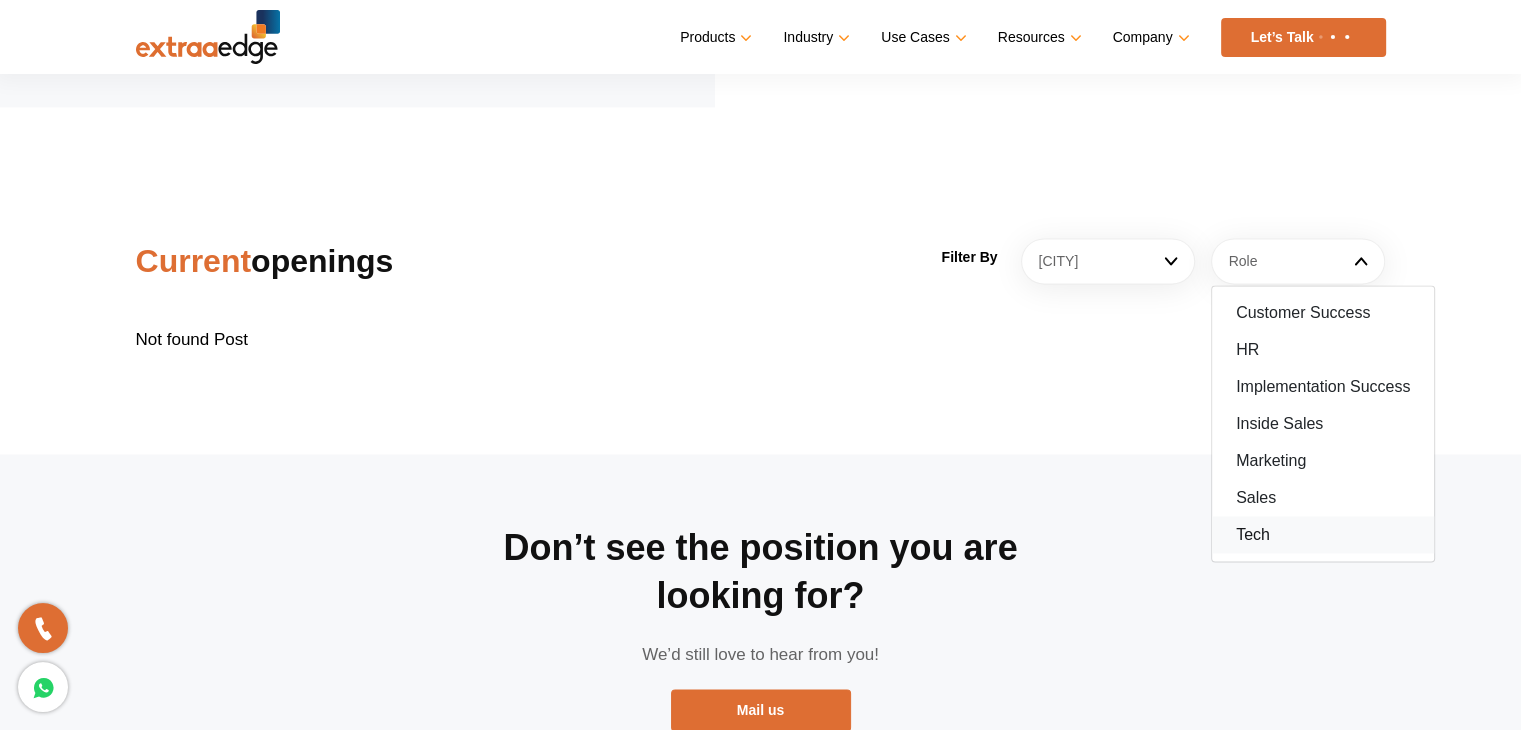 click on "Tech" at bounding box center [1323, 534] 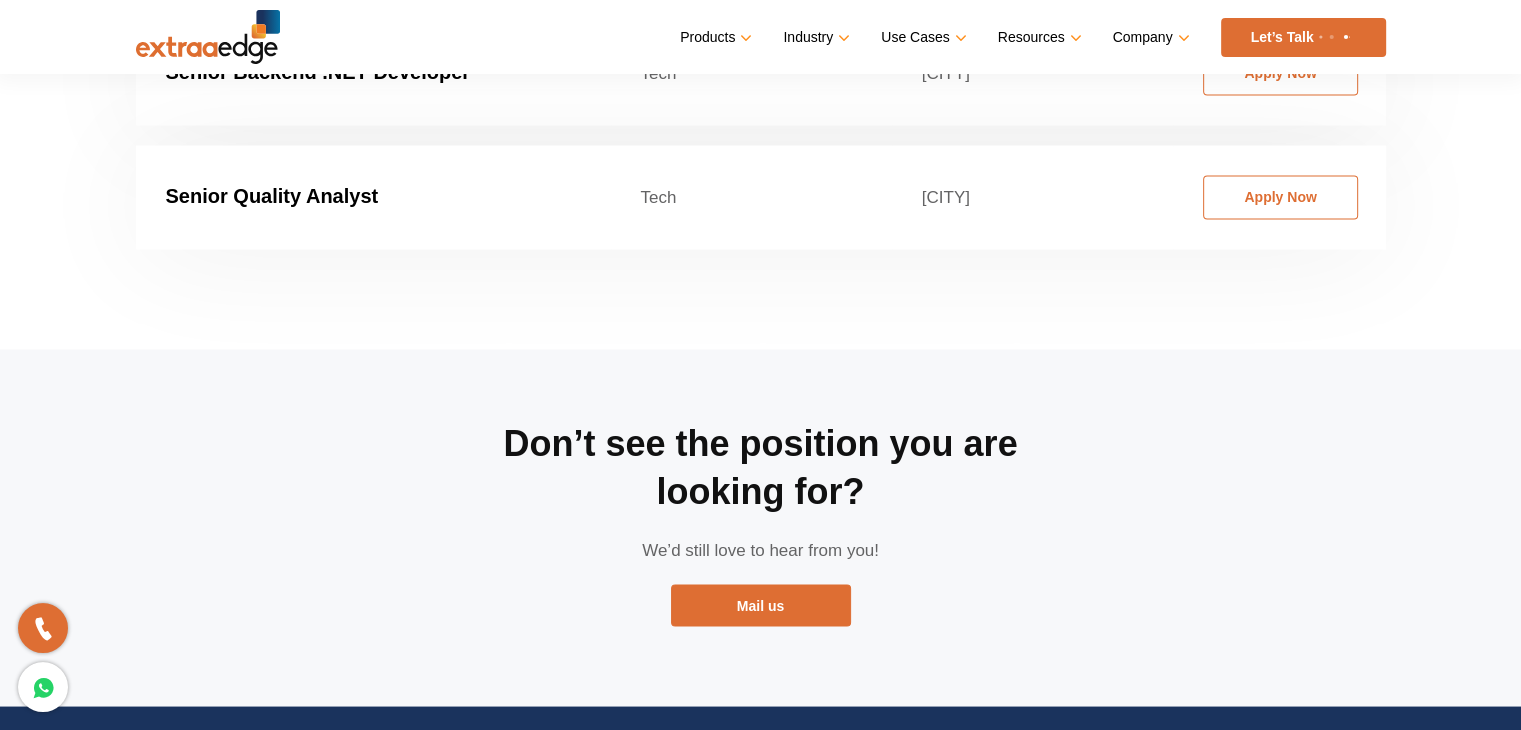 scroll, scrollTop: 3671, scrollLeft: 0, axis: vertical 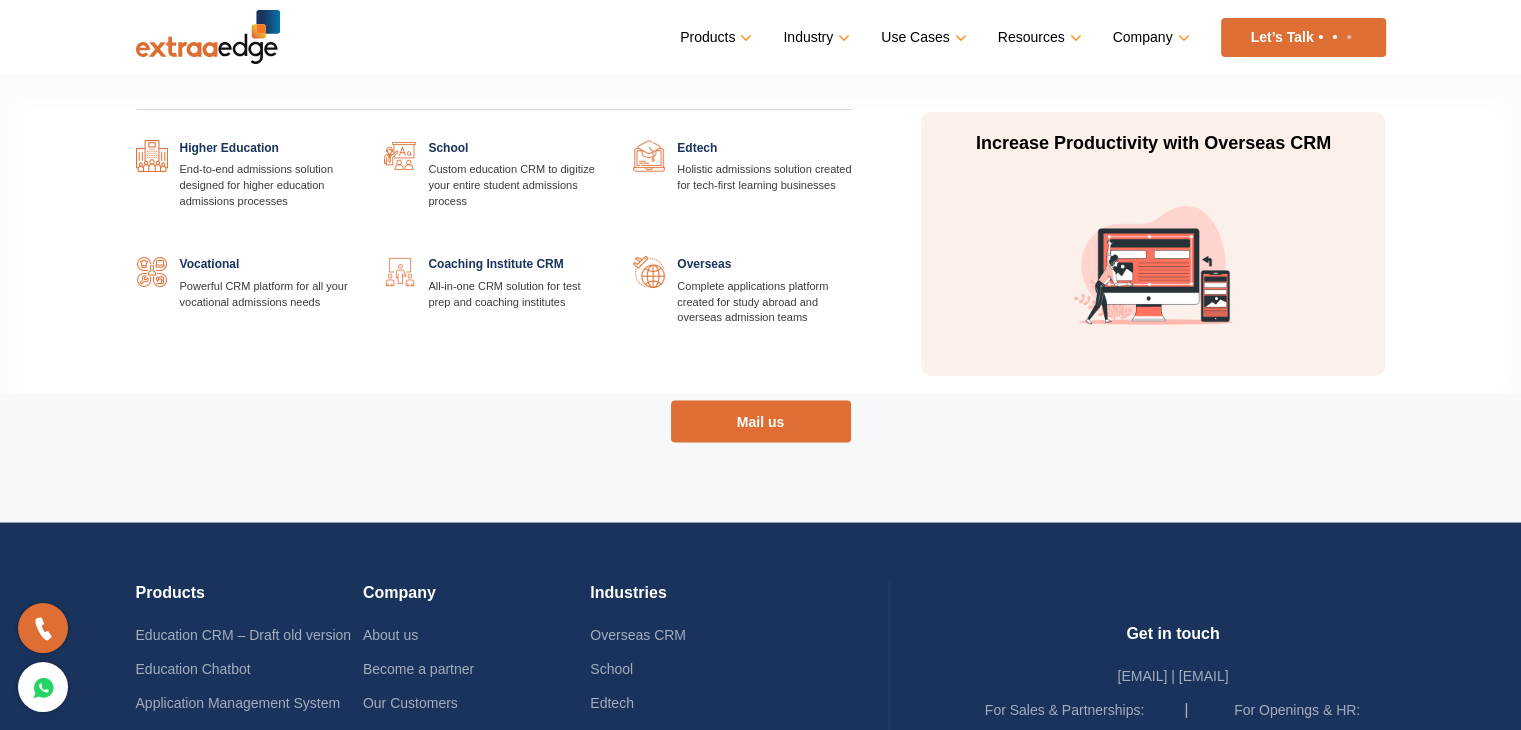 click on "Industry" at bounding box center (714, 37) 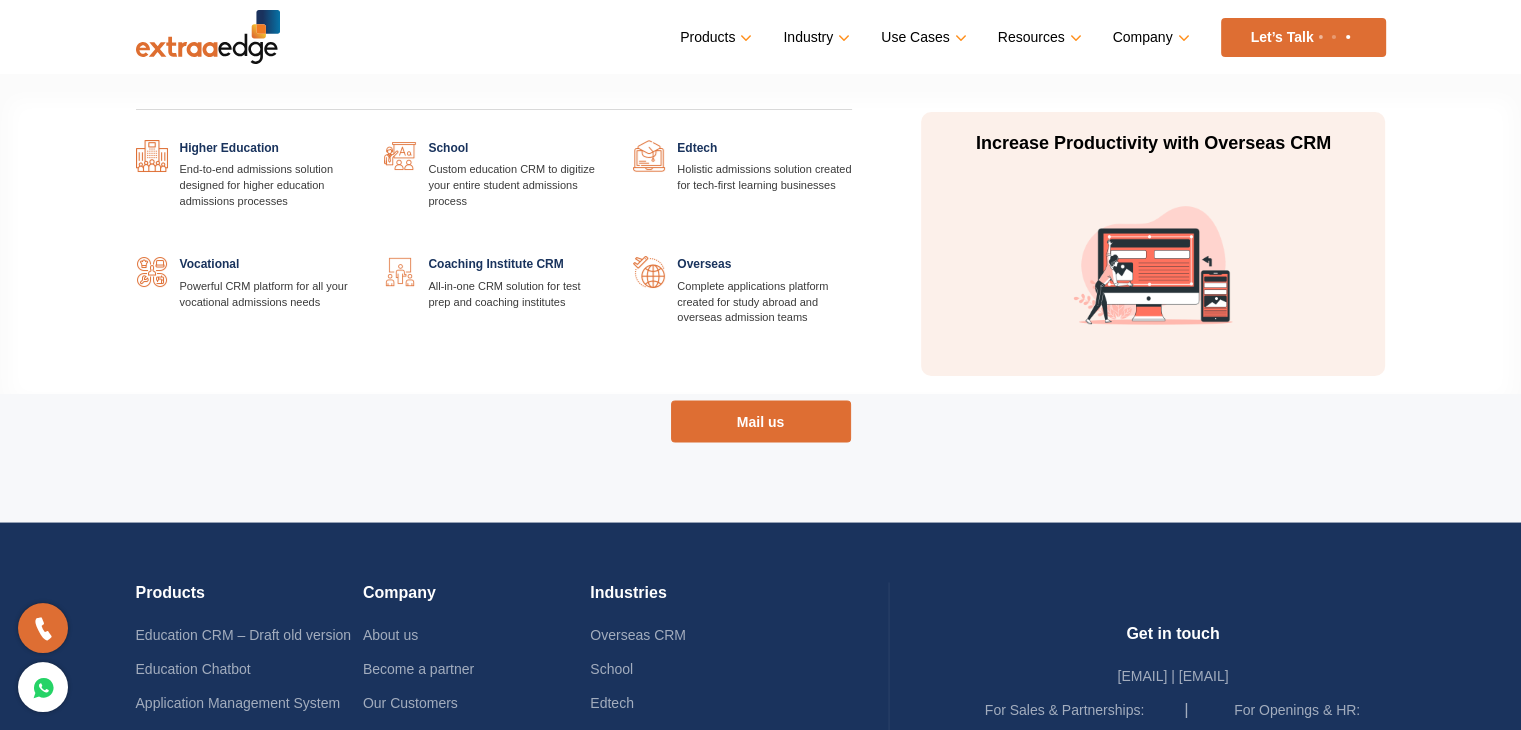 click on "Industry" at bounding box center (714, 37) 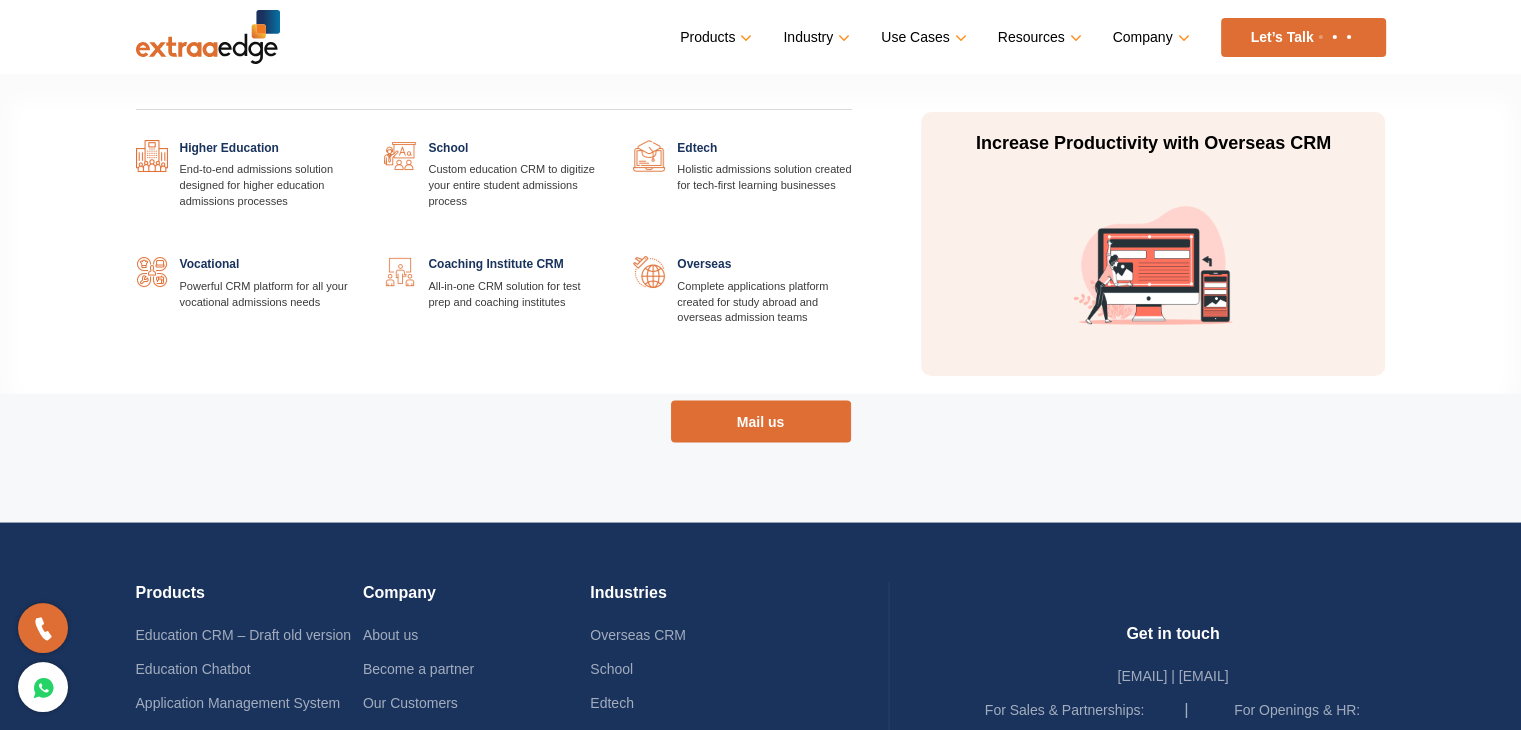 click at bounding box center [603, 256] 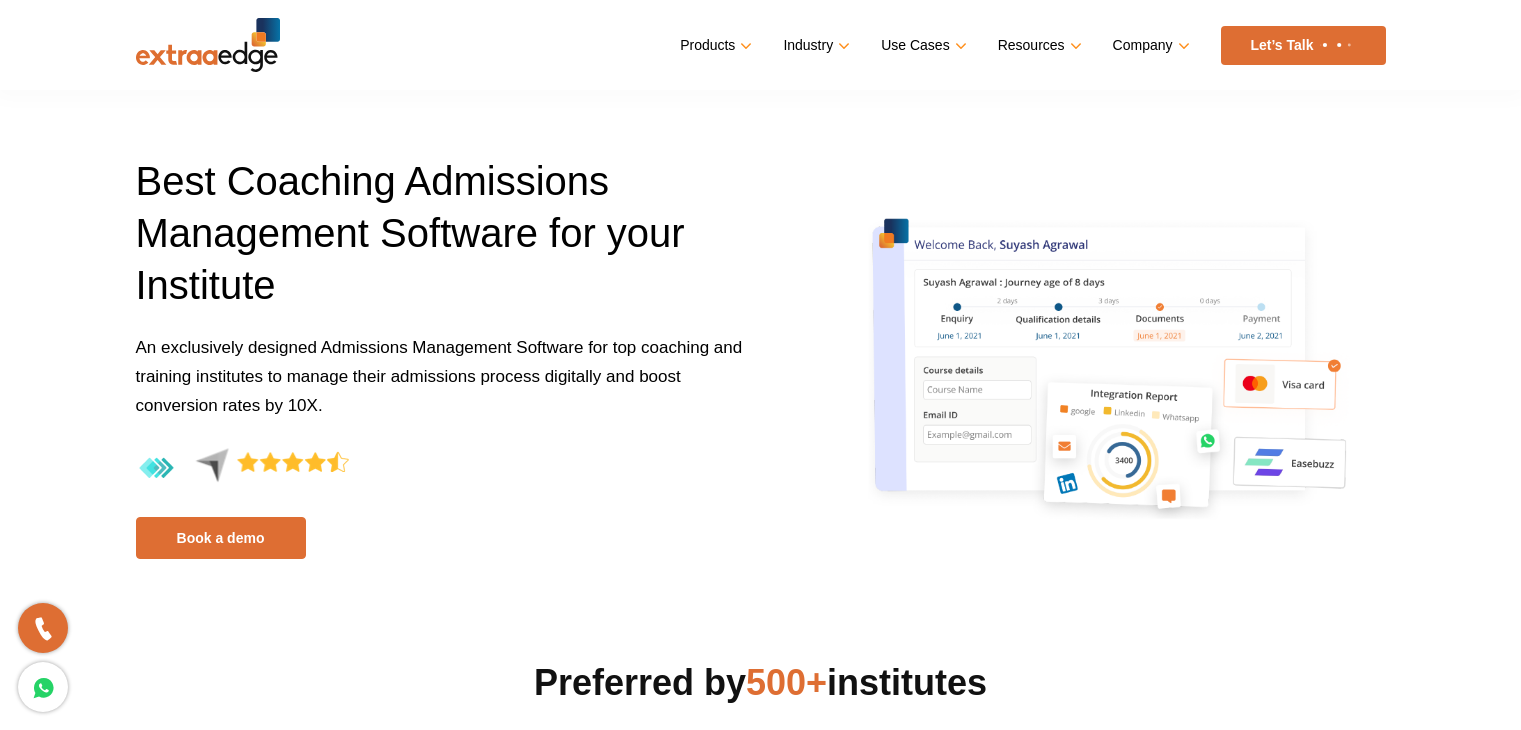 scroll, scrollTop: 0, scrollLeft: 0, axis: both 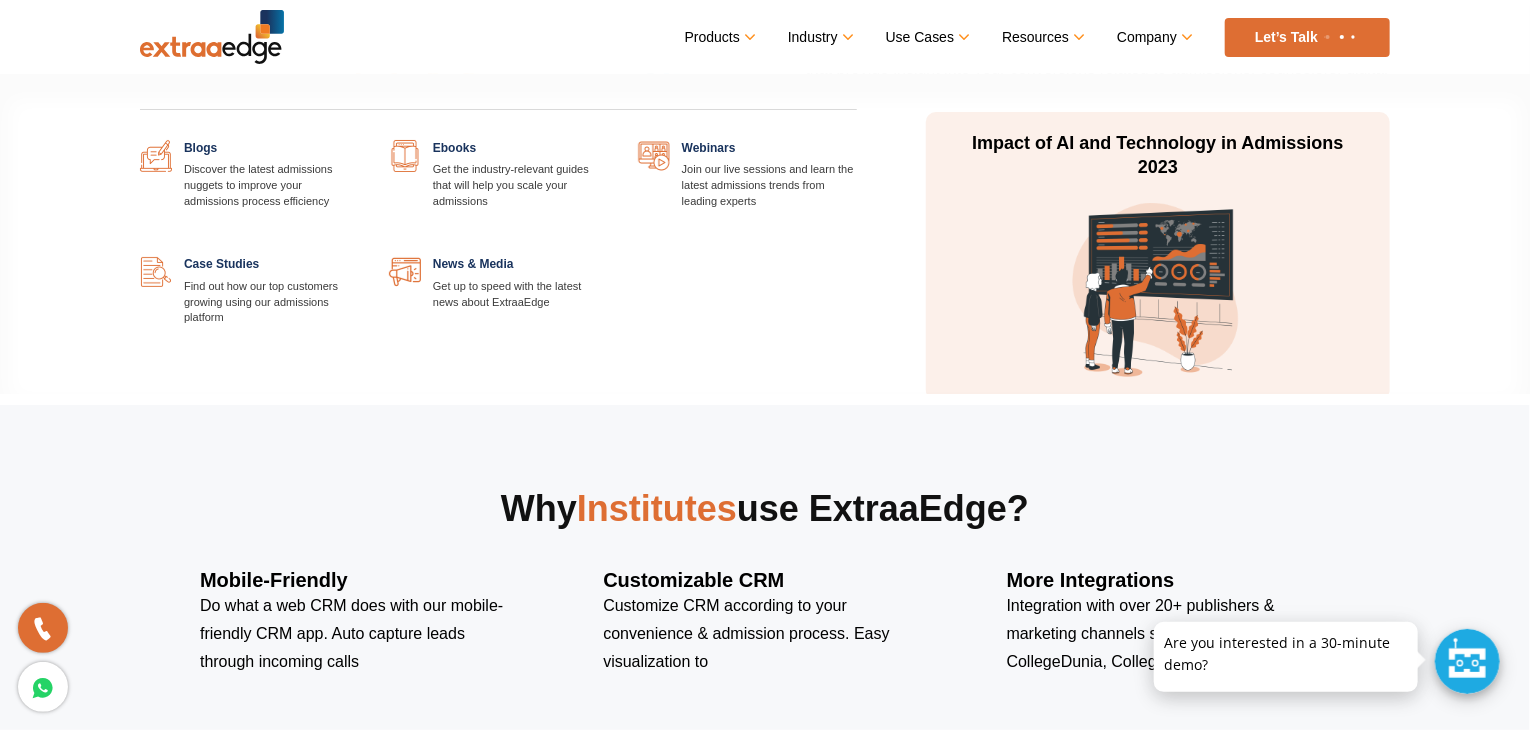 click on "Resources" at bounding box center (719, 37) 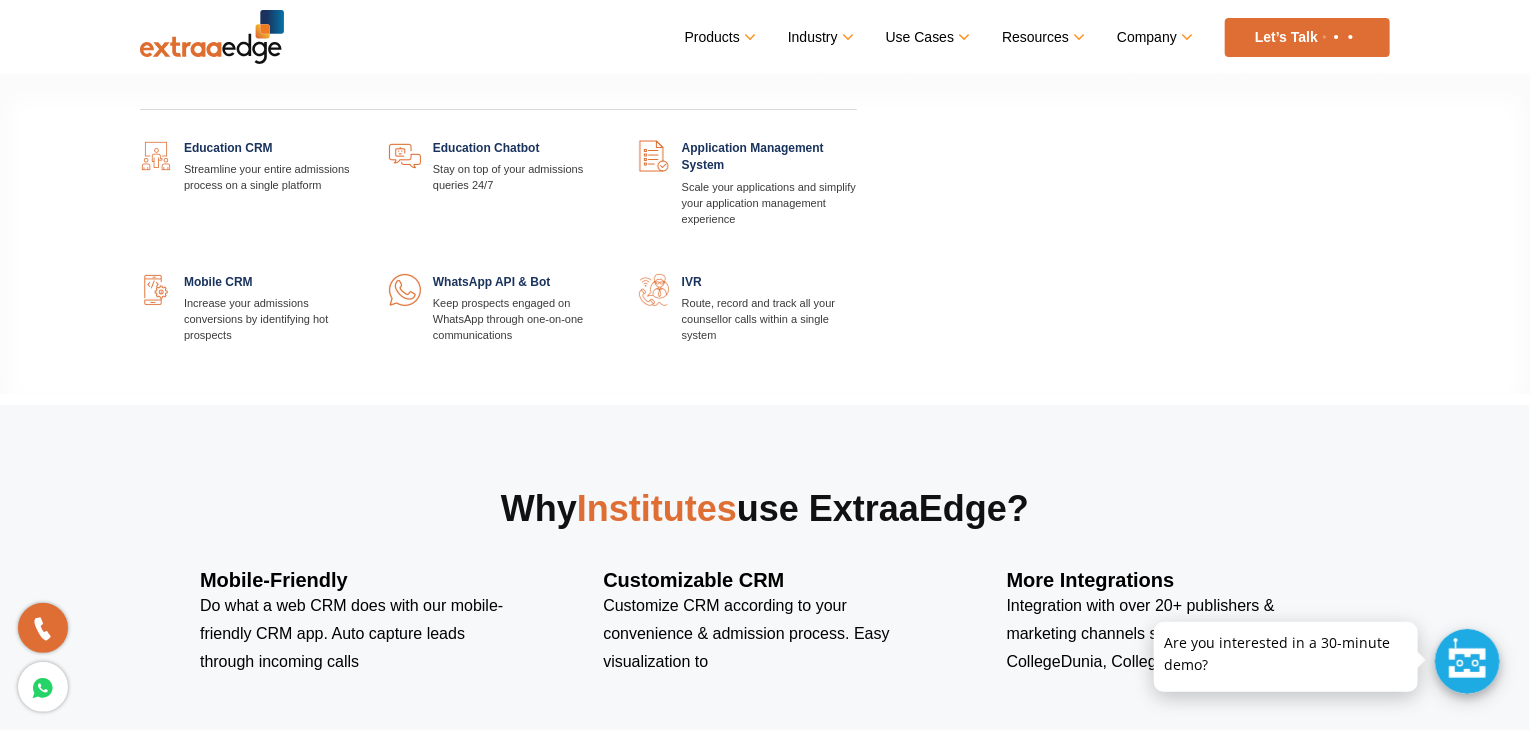 click on "Products" at bounding box center [719, 37] 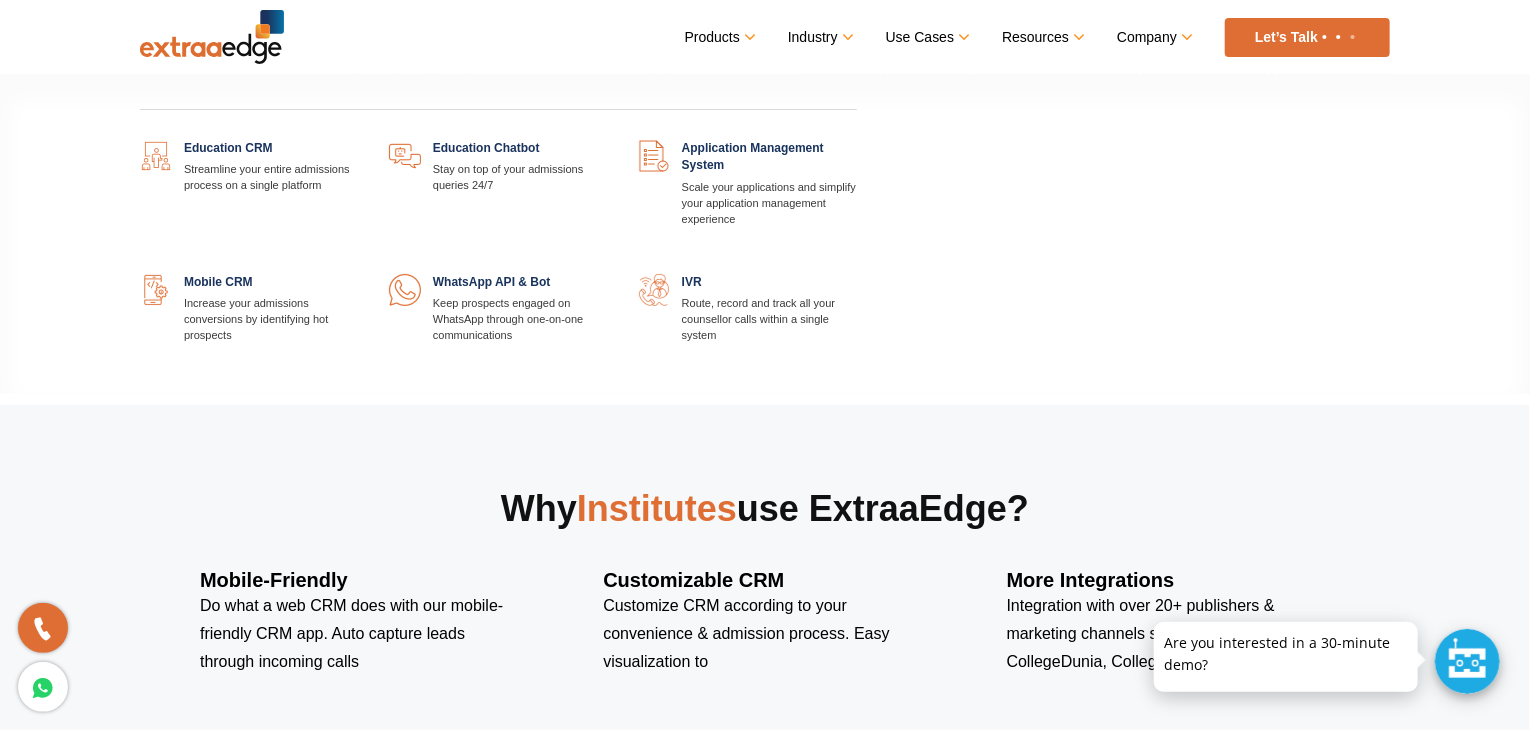 click at bounding box center [359, 140] 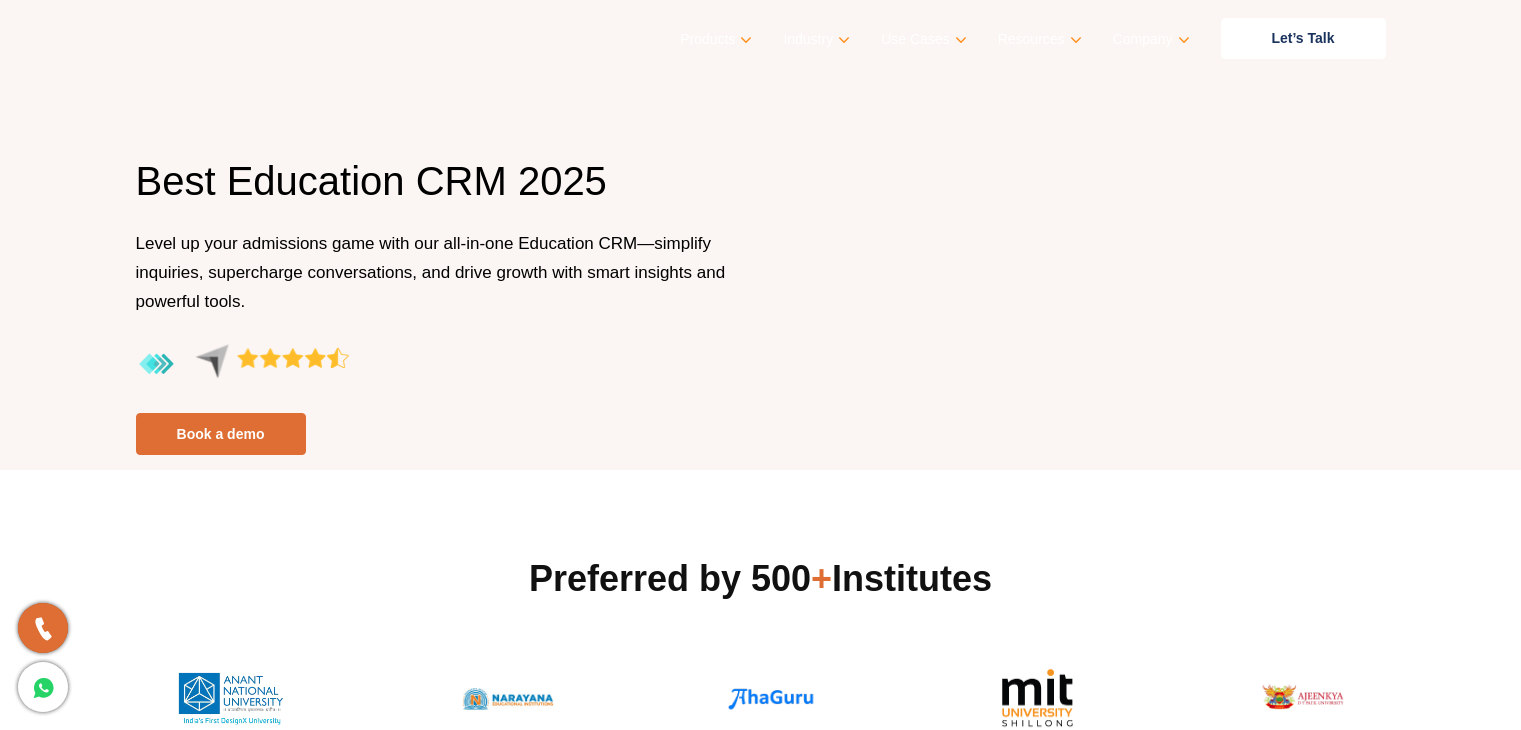 scroll, scrollTop: 0, scrollLeft: 0, axis: both 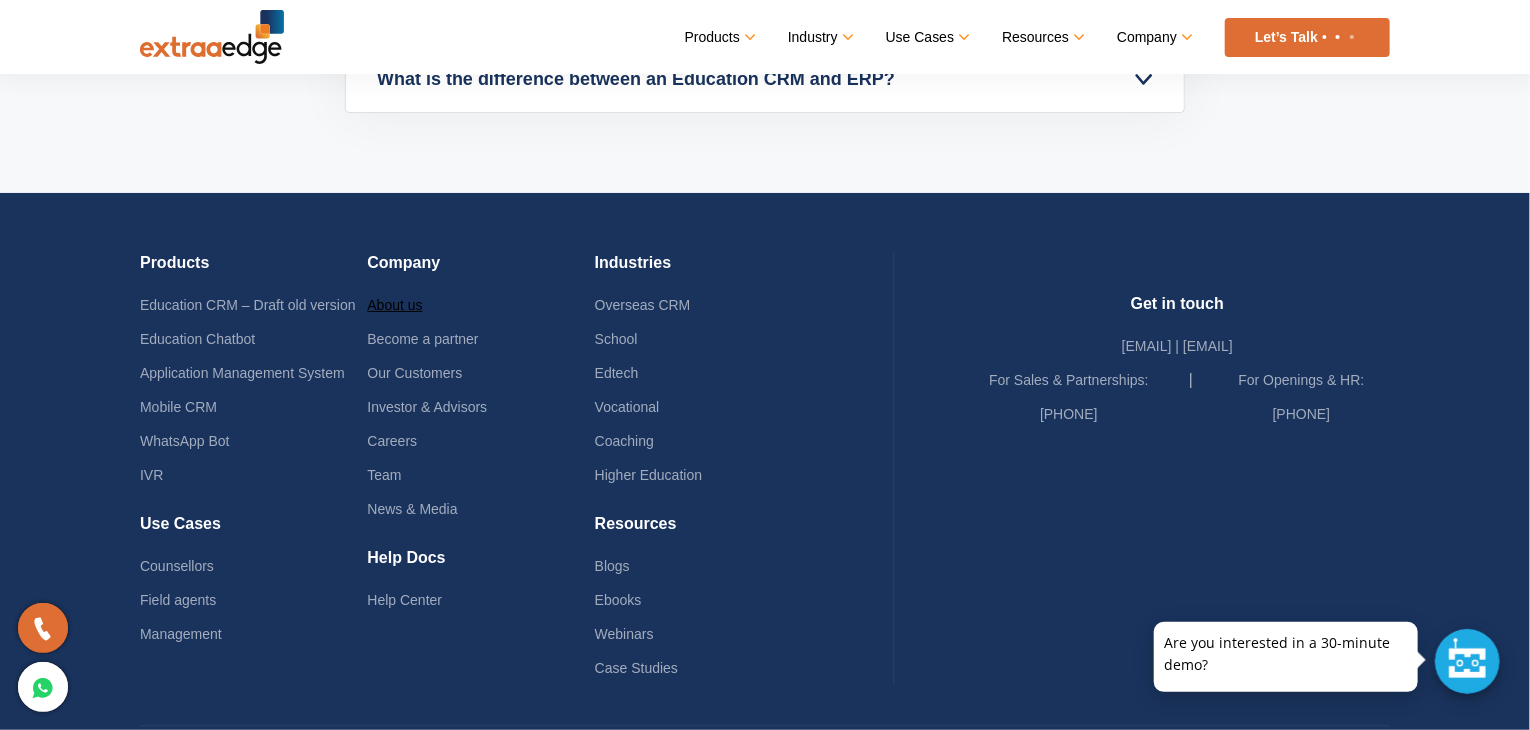 click on "About us" at bounding box center (394, 305) 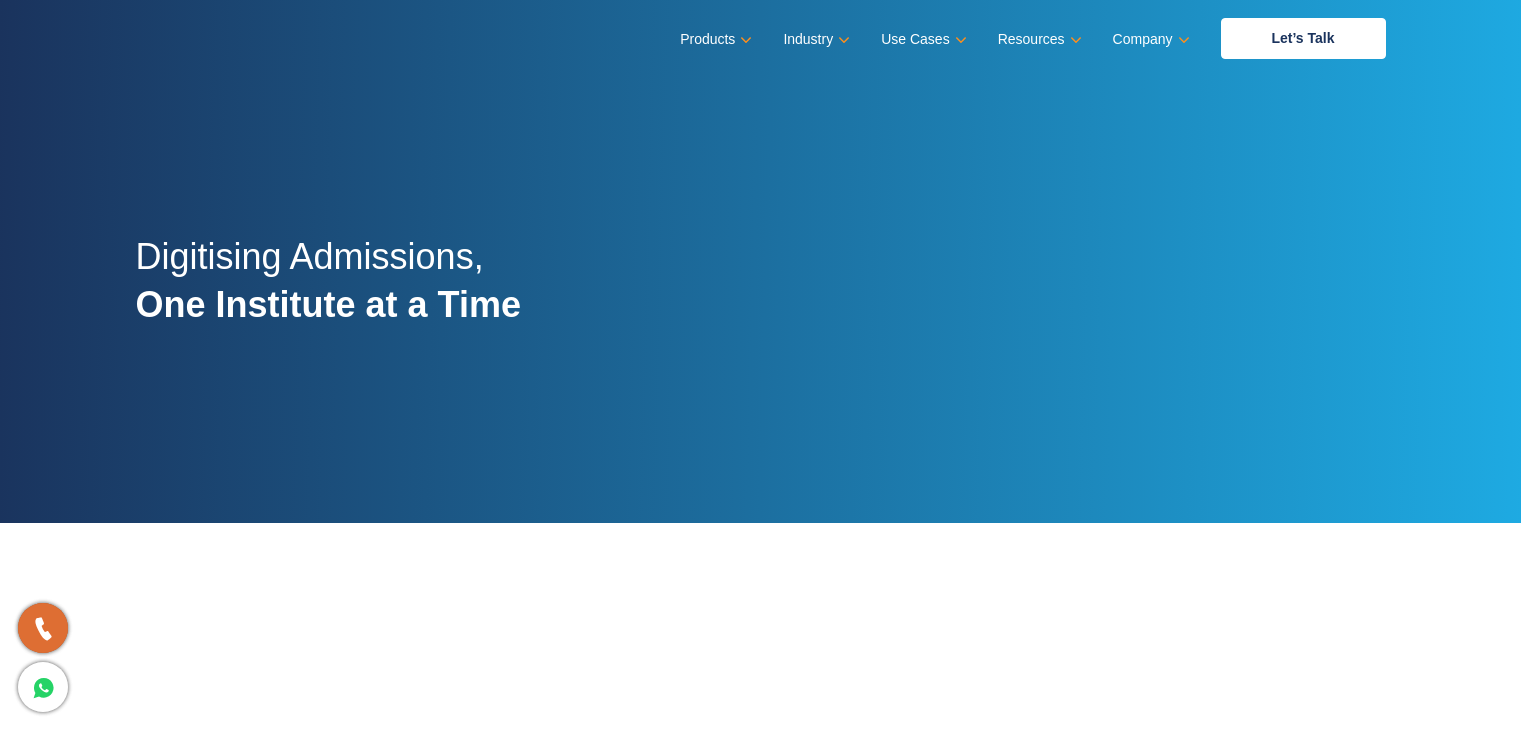 scroll, scrollTop: 0, scrollLeft: 0, axis: both 